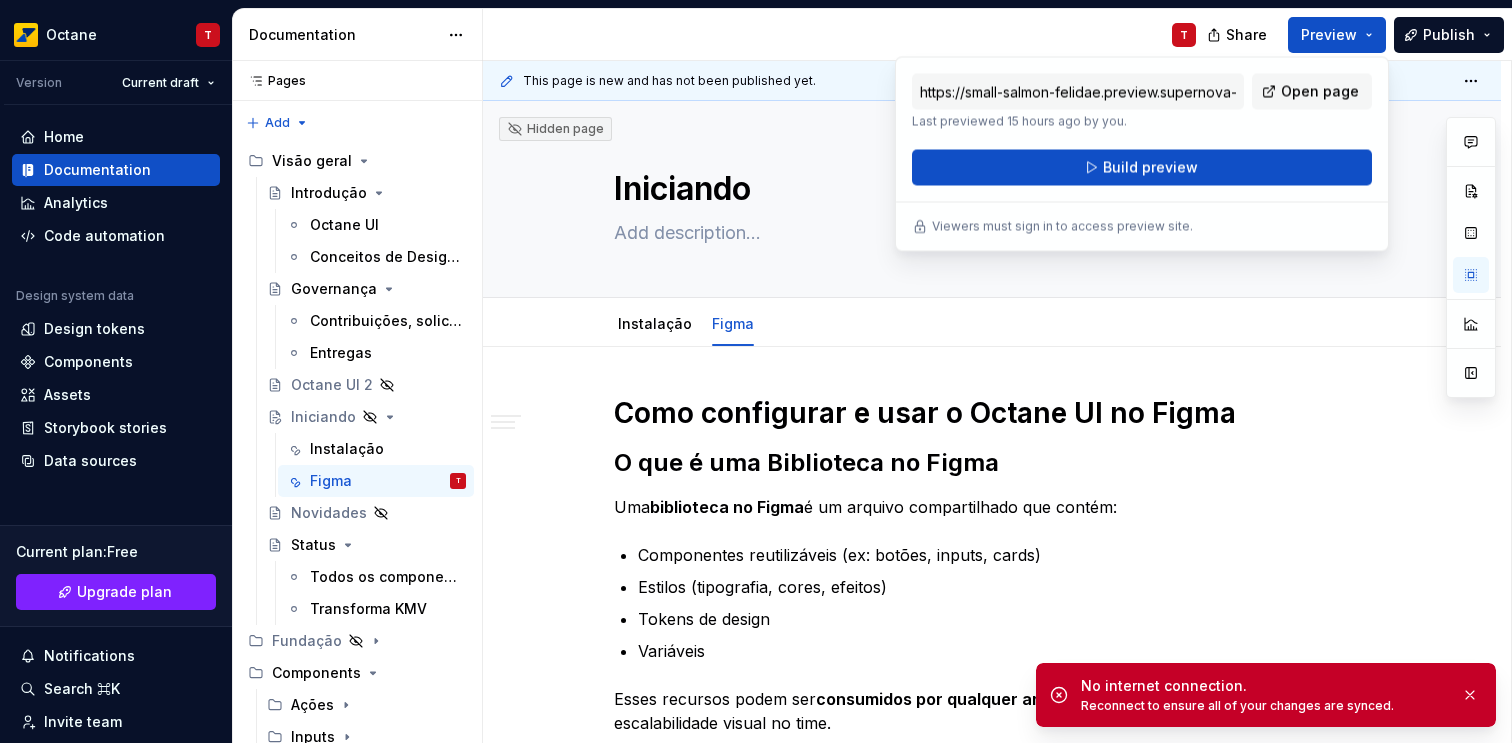 scroll, scrollTop: 0, scrollLeft: 0, axis: both 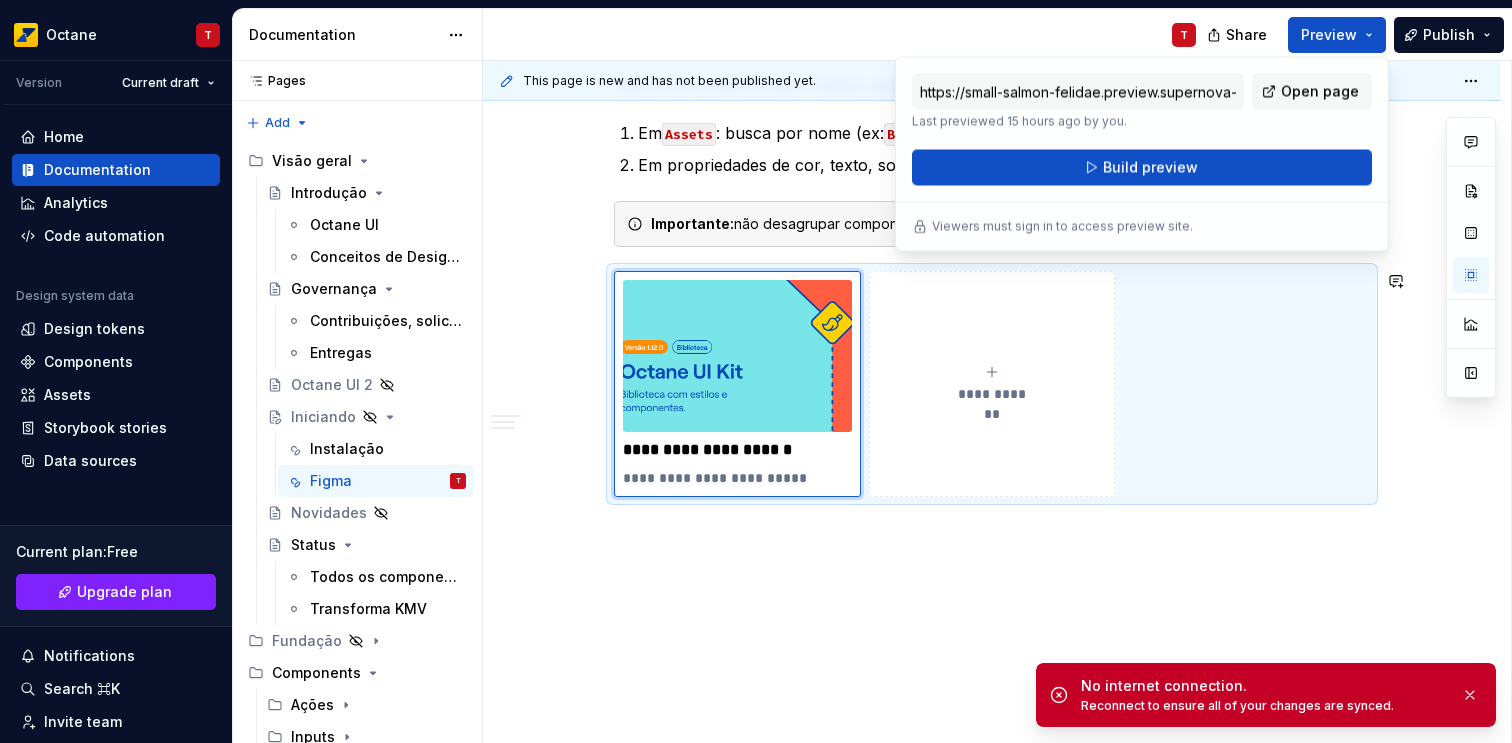 click on "**********" at bounding box center [992, 78] 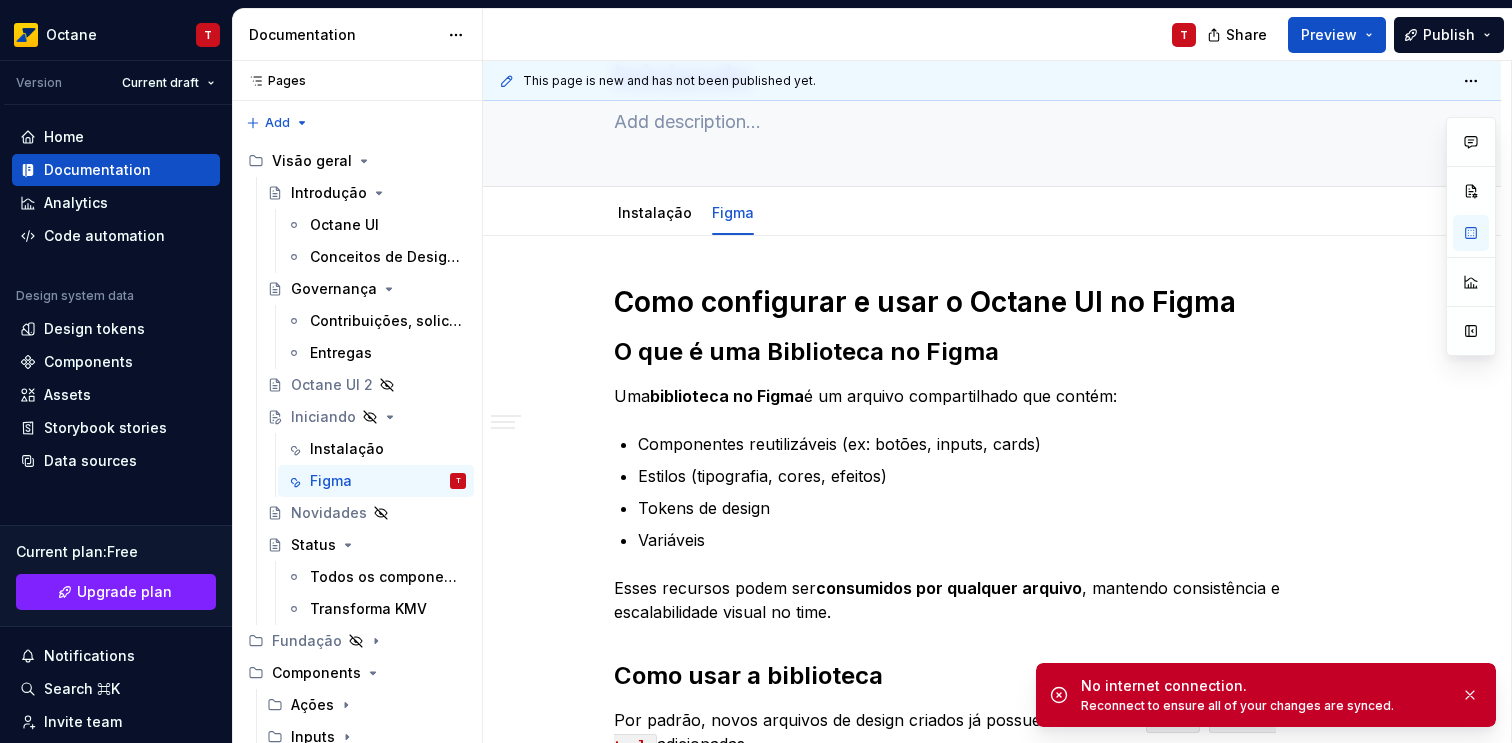 scroll, scrollTop: 0, scrollLeft: 0, axis: both 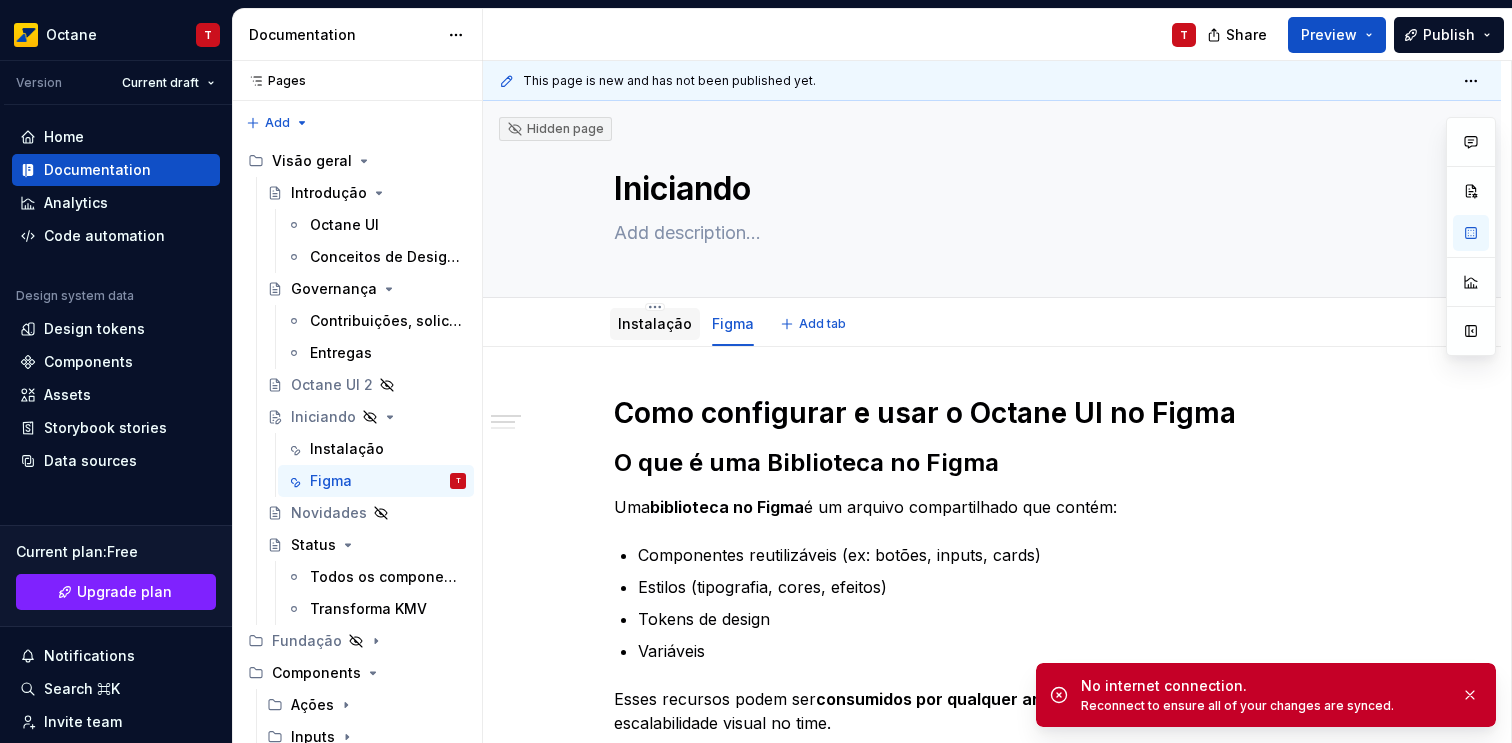 click on "Instalação" at bounding box center (655, 323) 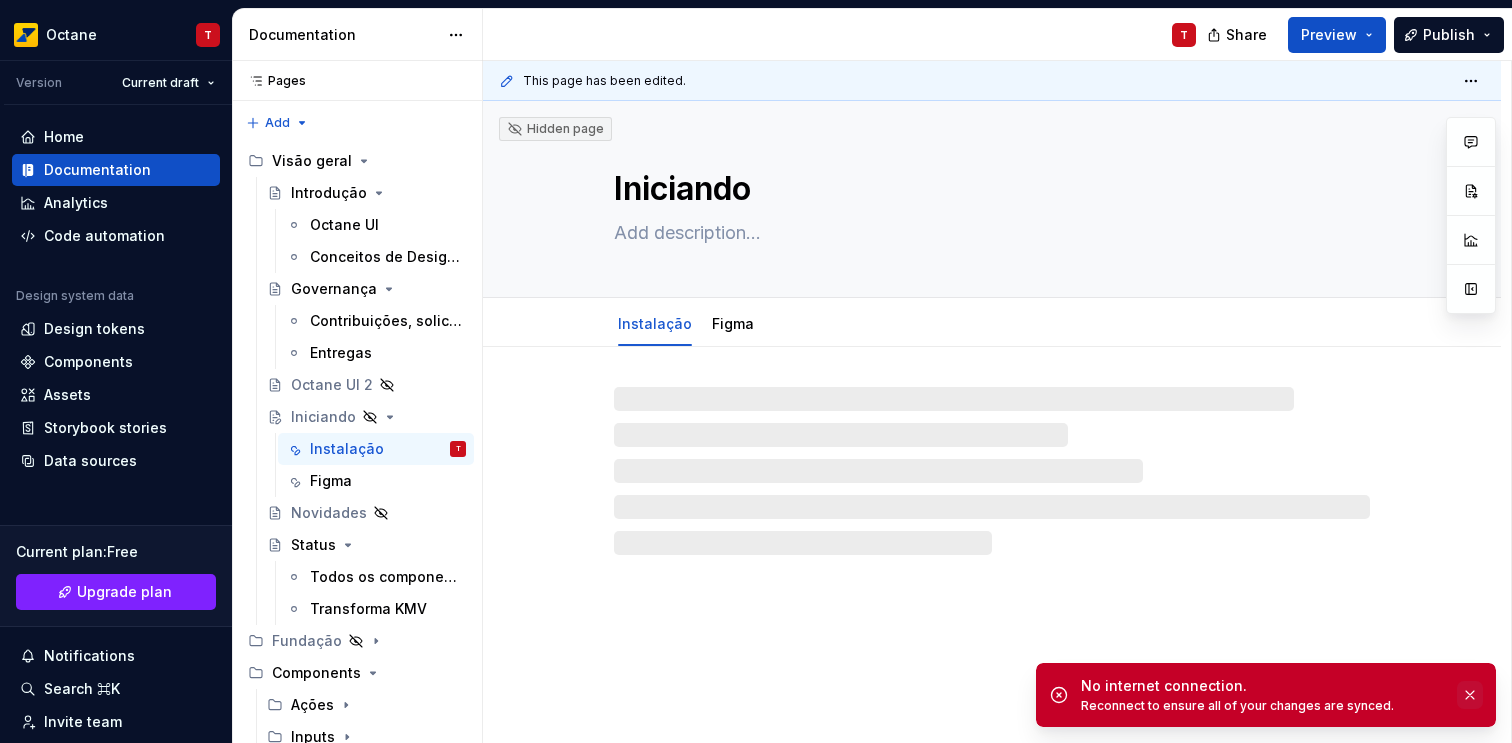 click at bounding box center (1470, 695) 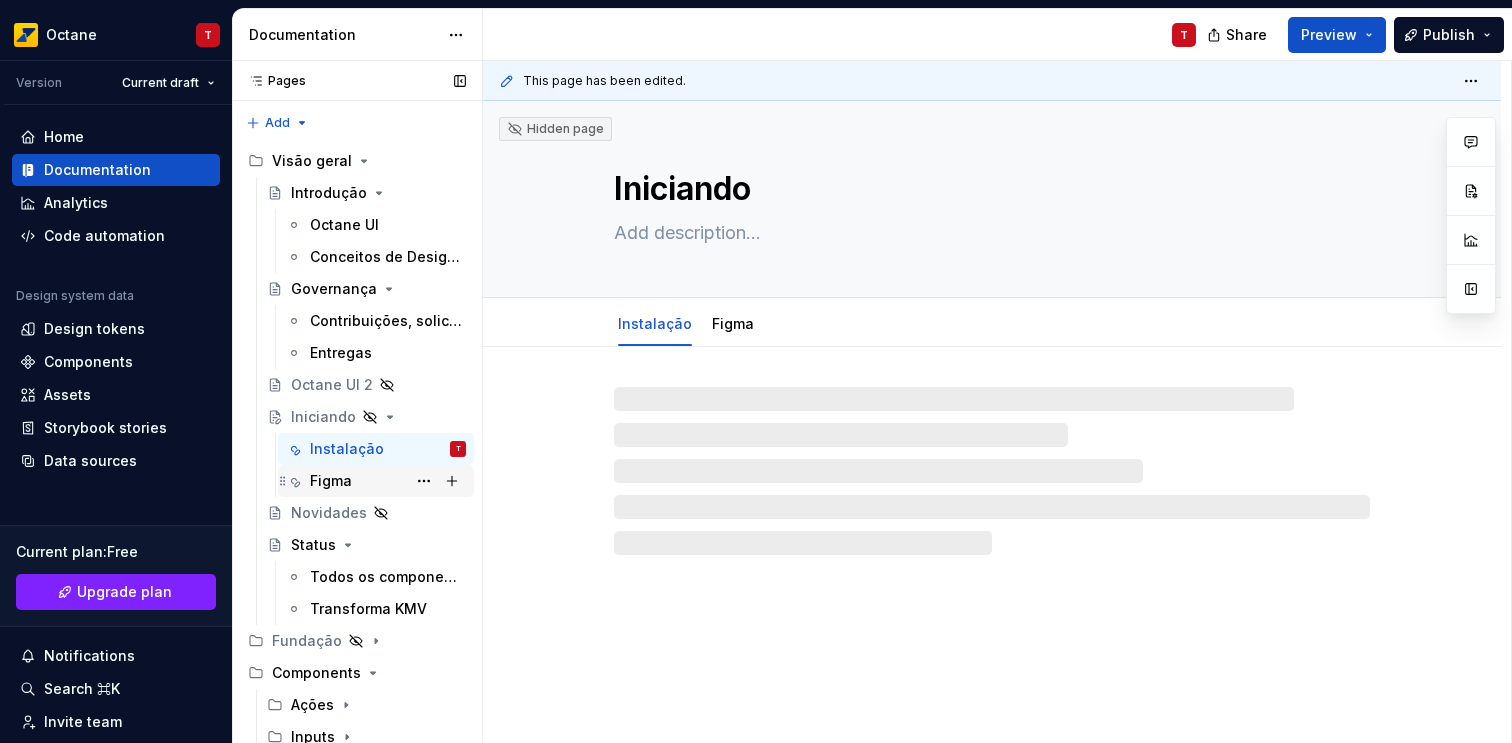 click on "Figma" at bounding box center (331, 481) 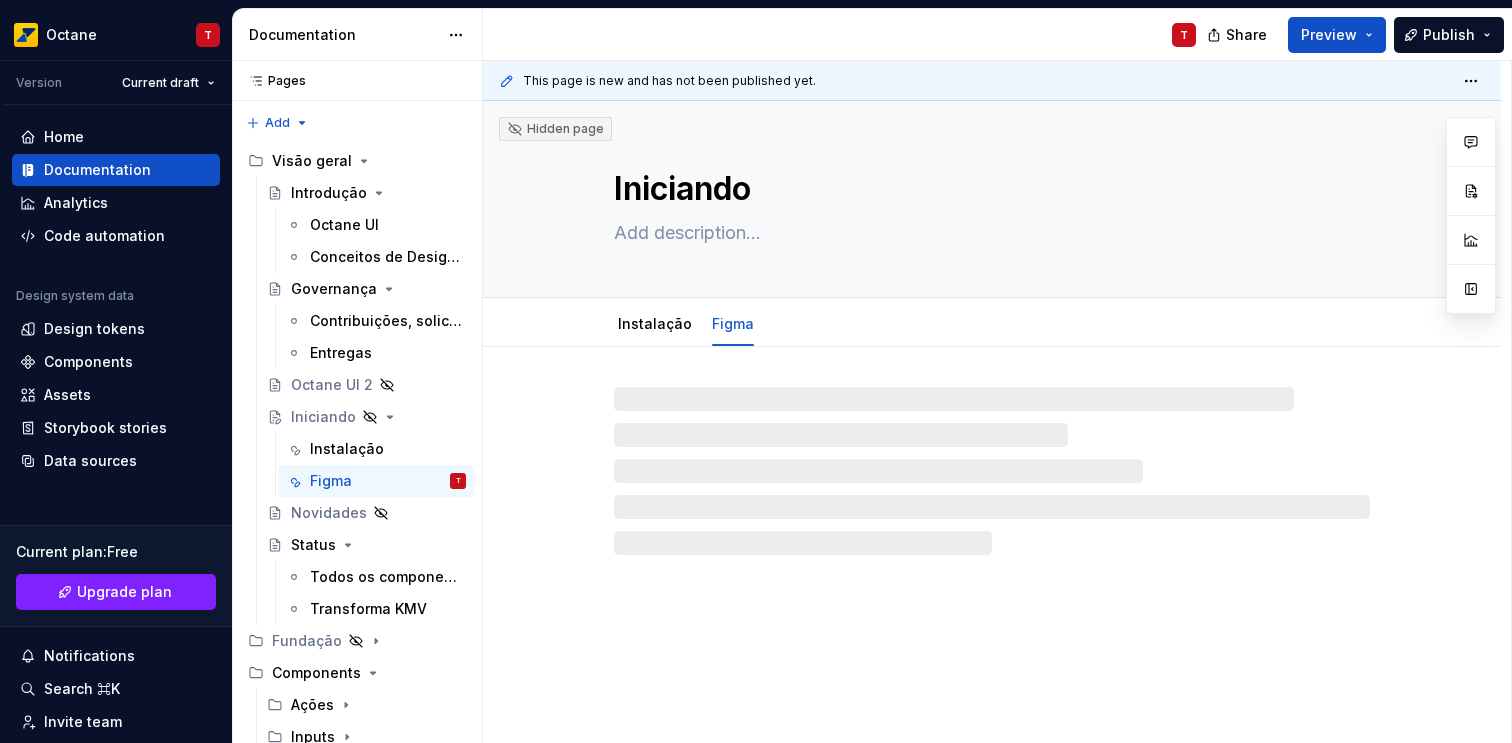 type on "*" 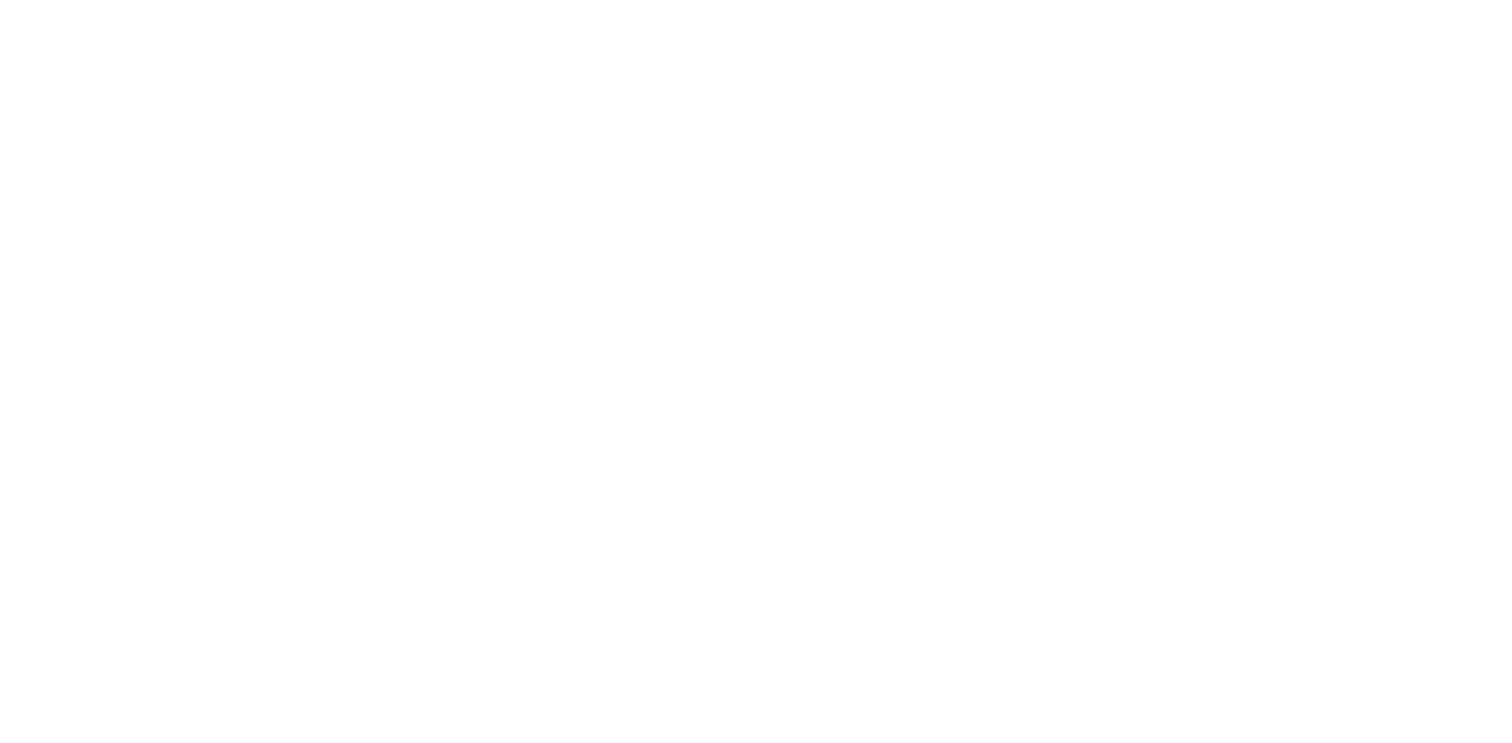 scroll, scrollTop: 0, scrollLeft: 0, axis: both 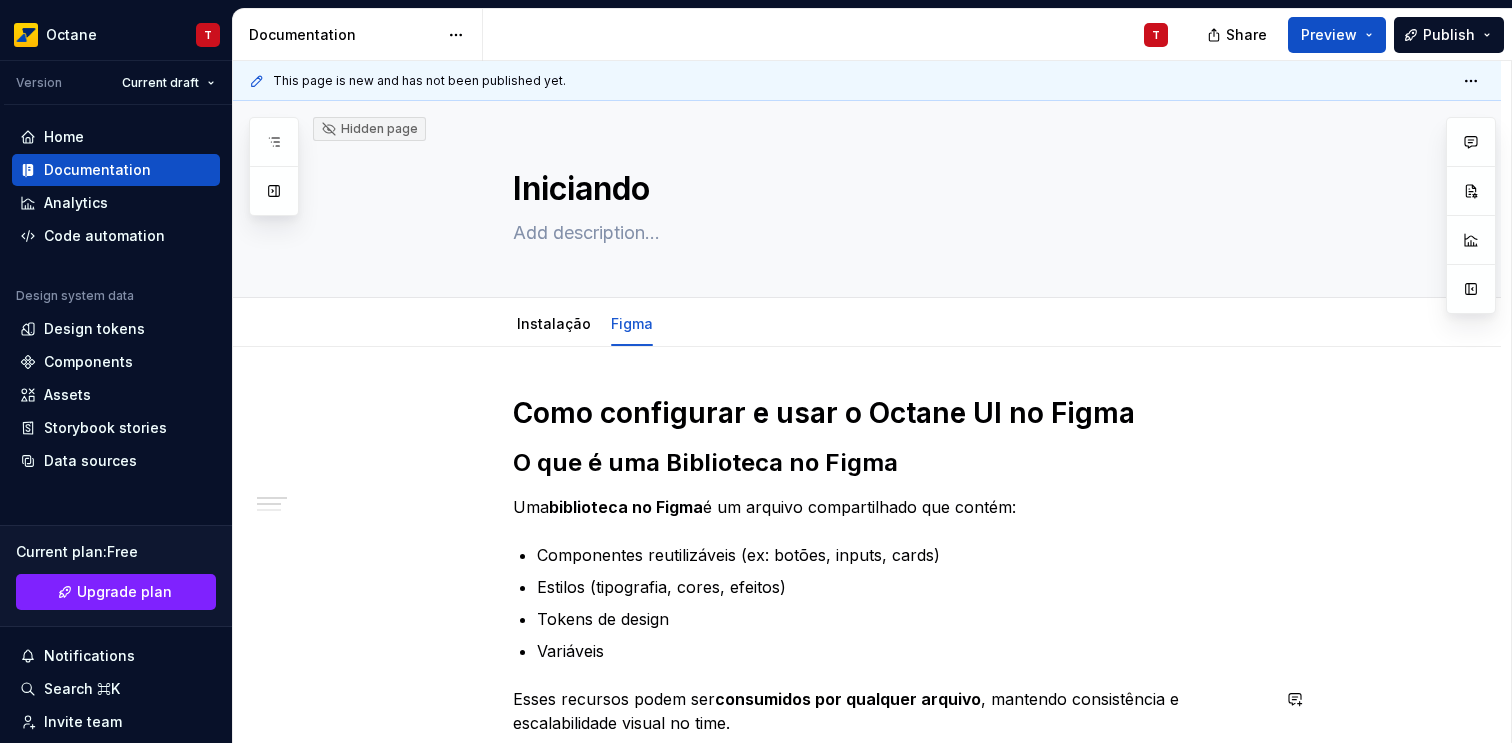 type on "*" 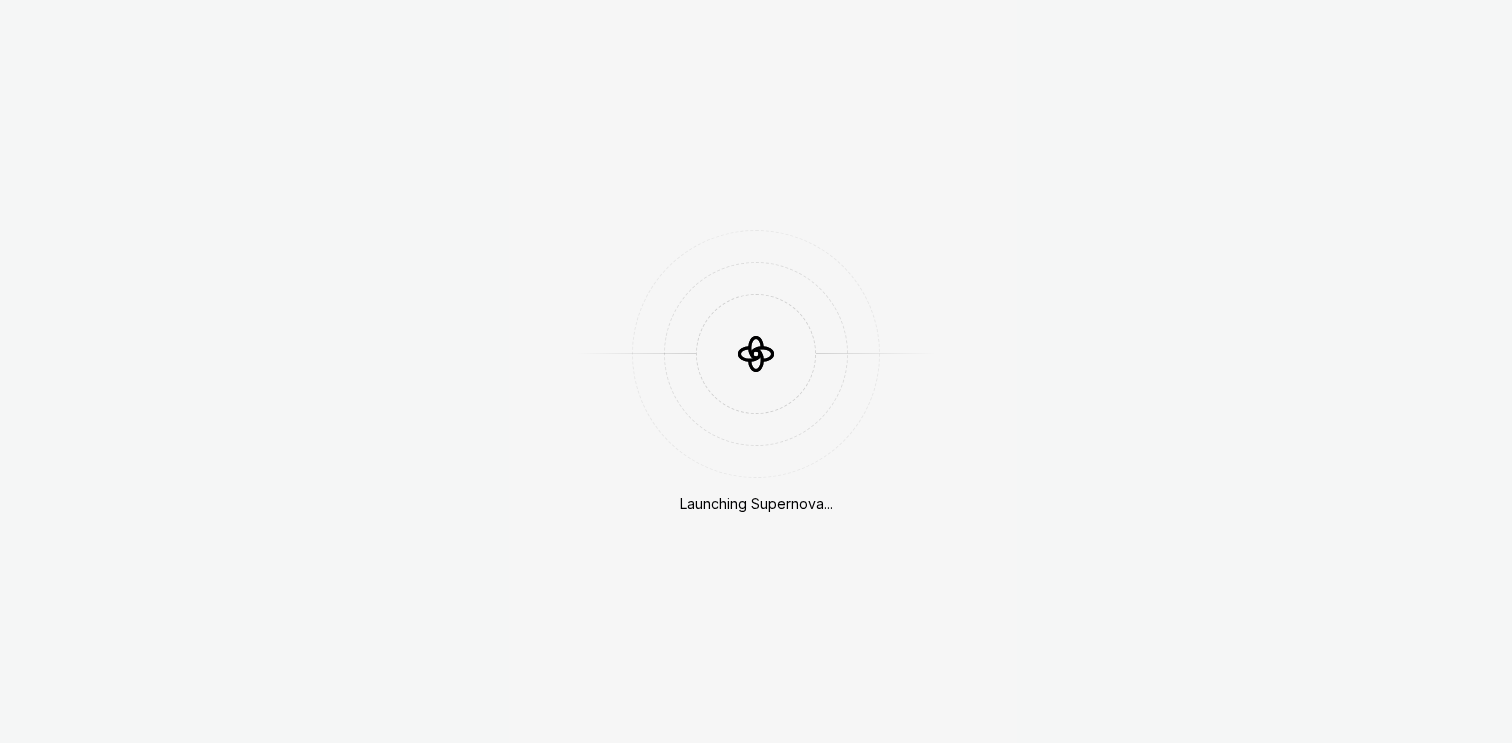 scroll, scrollTop: 0, scrollLeft: 0, axis: both 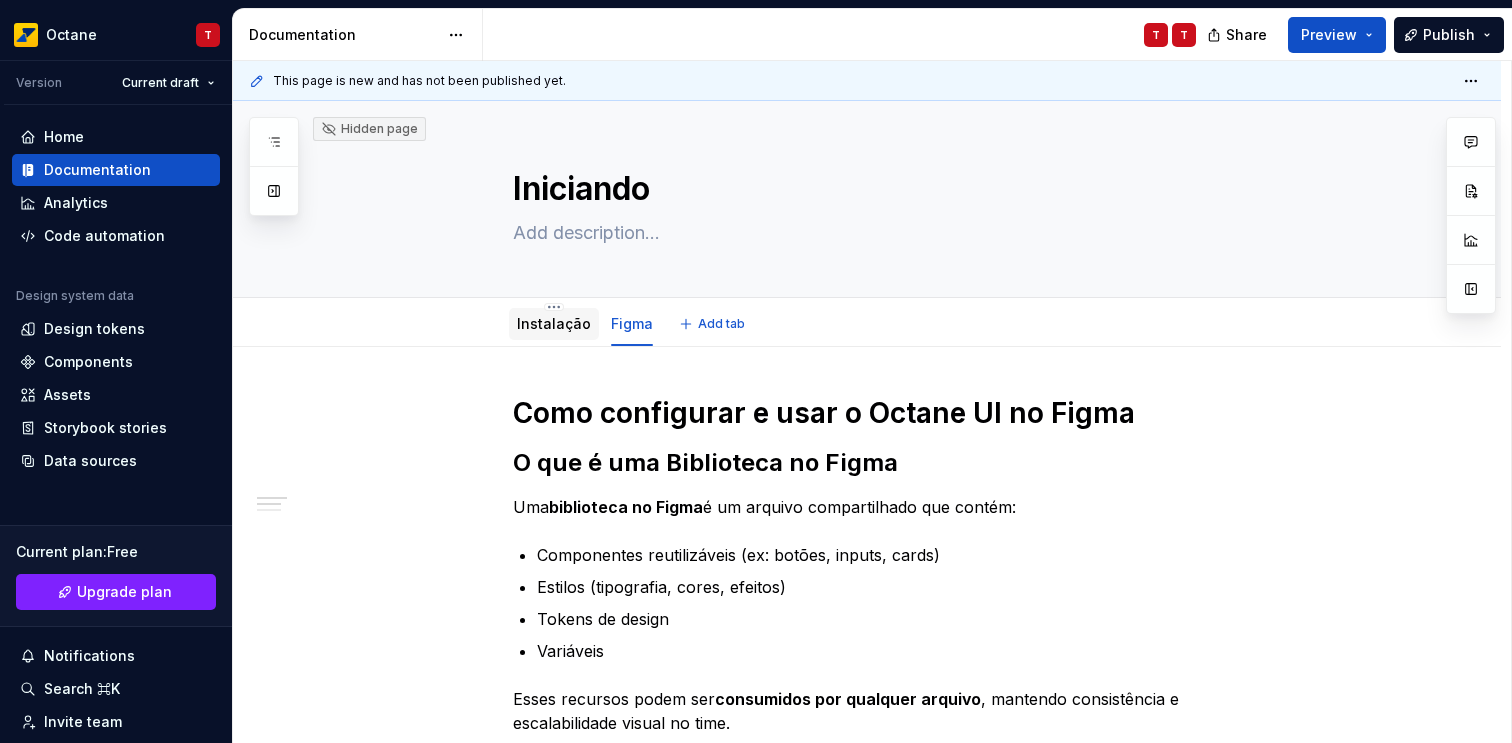 click on "Instalação" at bounding box center (554, 323) 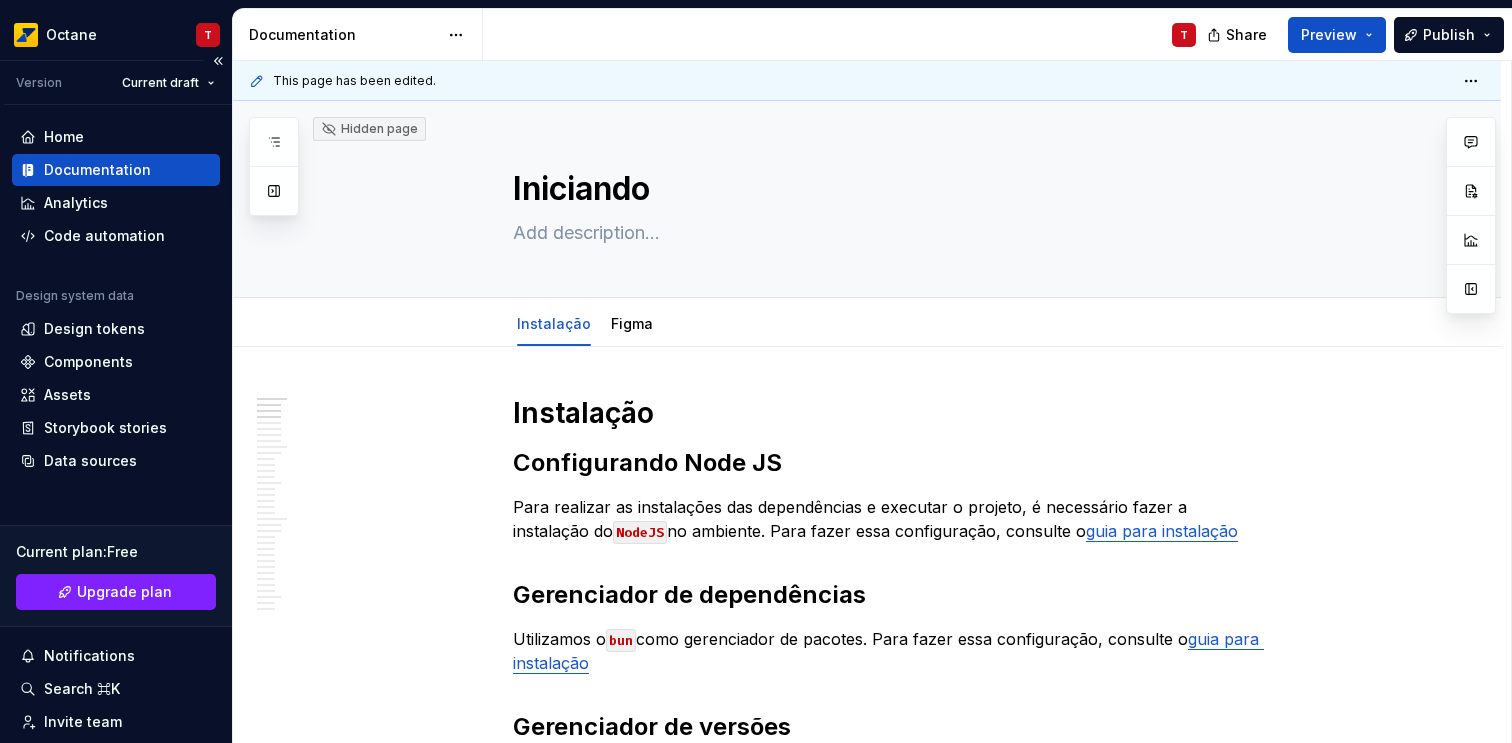 click on "Documentation" at bounding box center [97, 170] 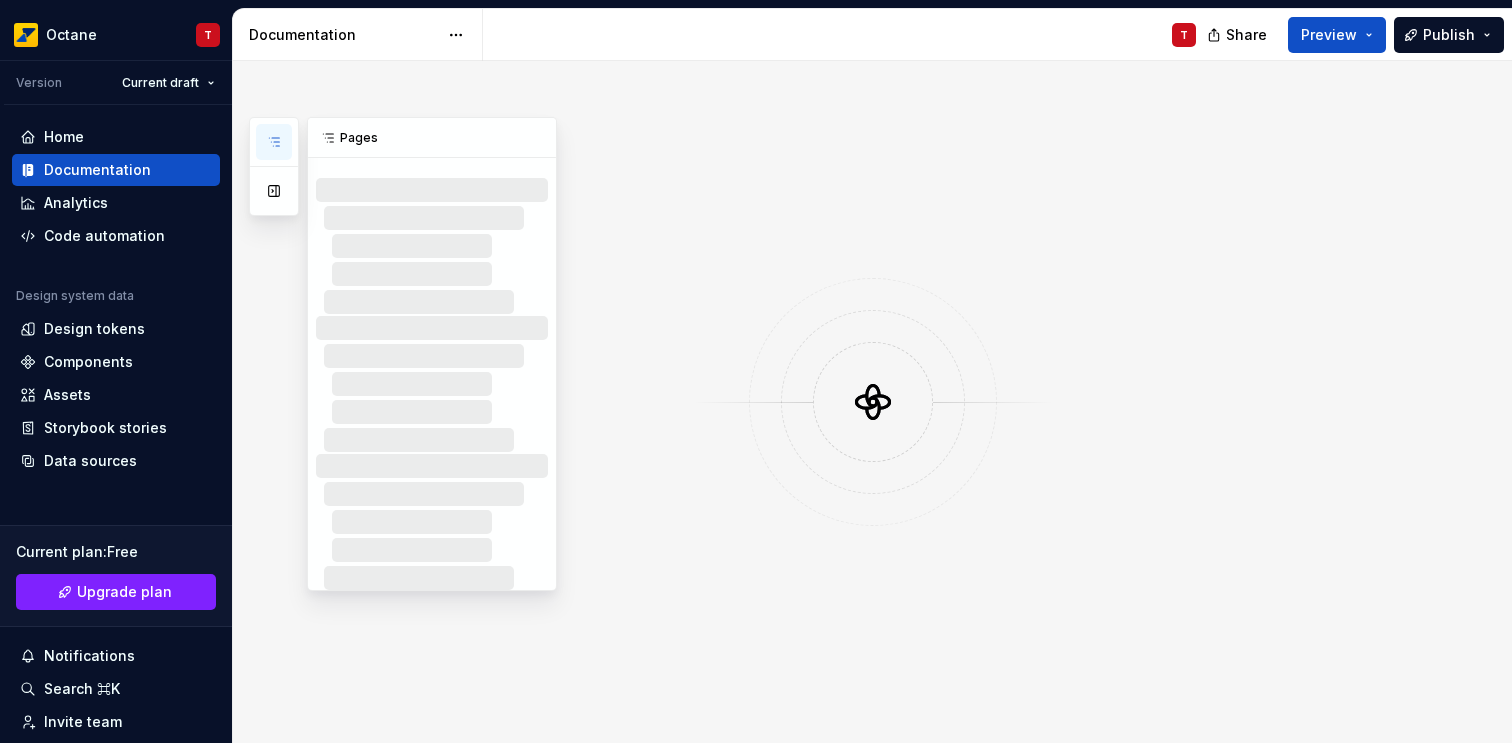 click 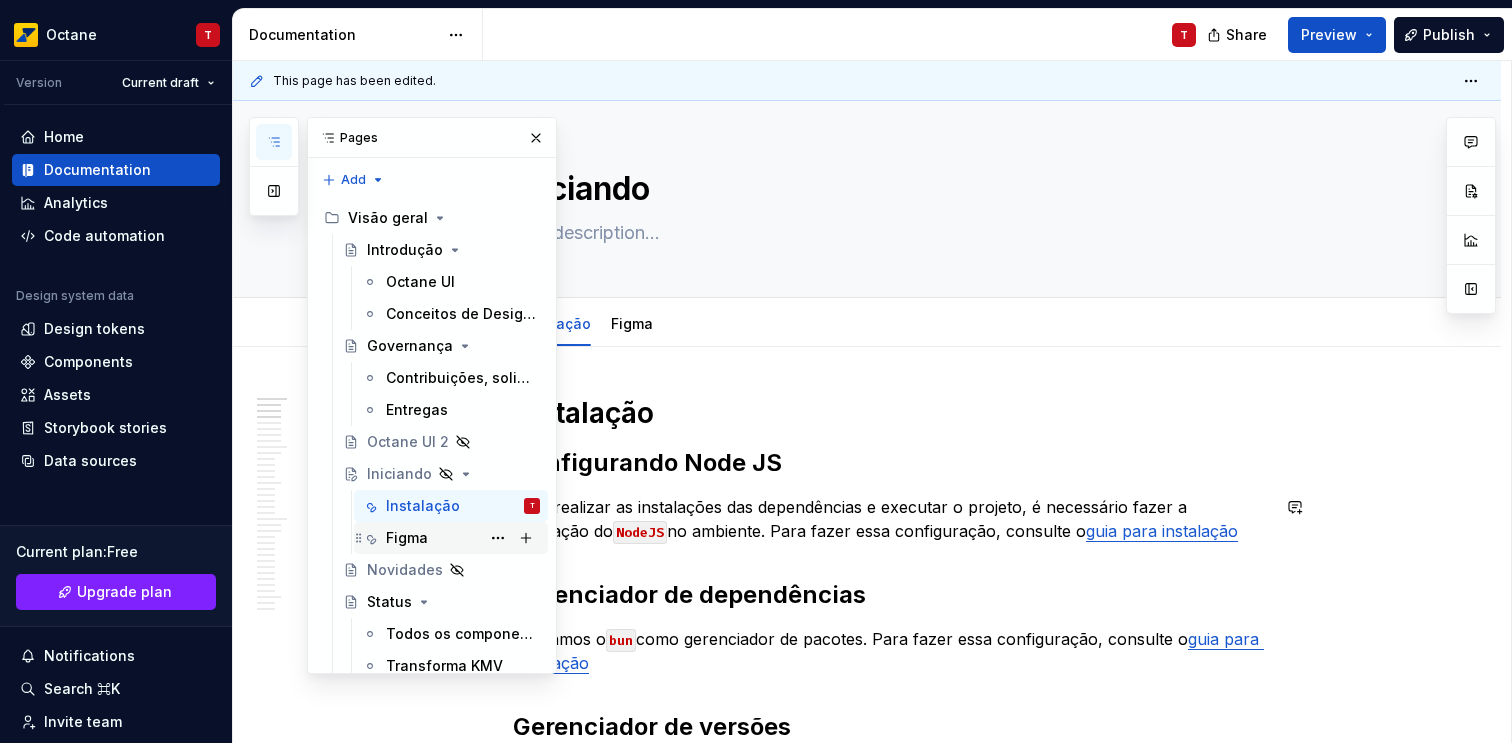 click on "Figma" at bounding box center (407, 538) 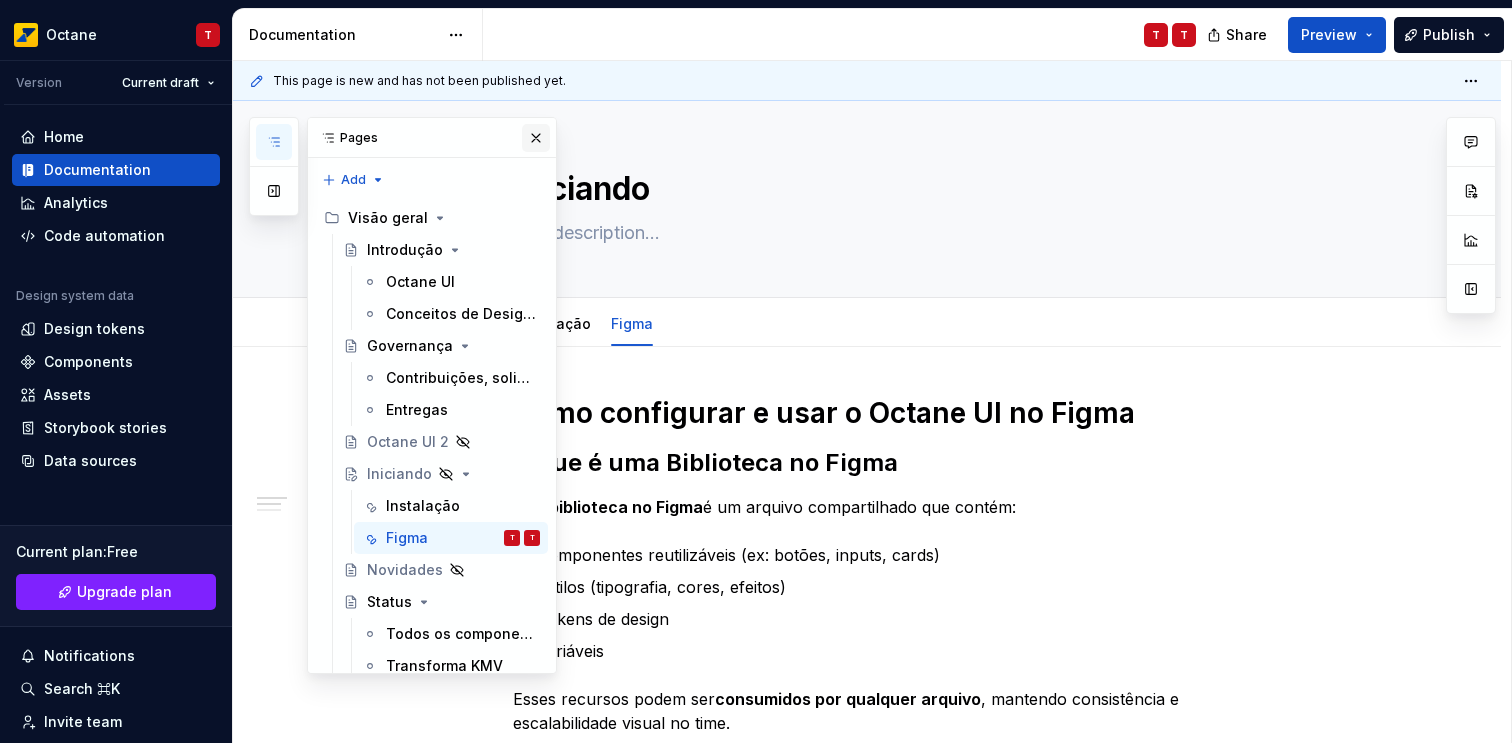 click at bounding box center (536, 138) 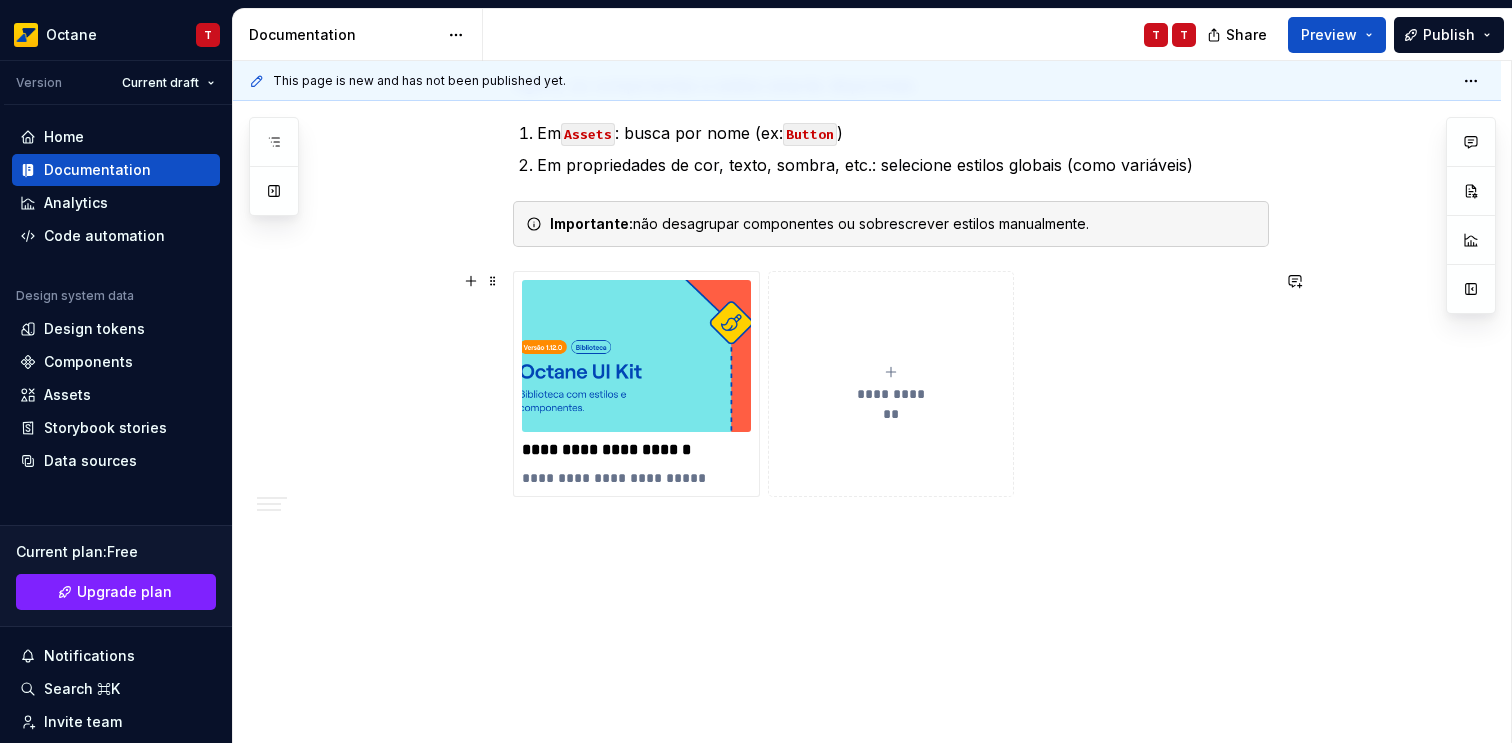 scroll, scrollTop: 934, scrollLeft: 0, axis: vertical 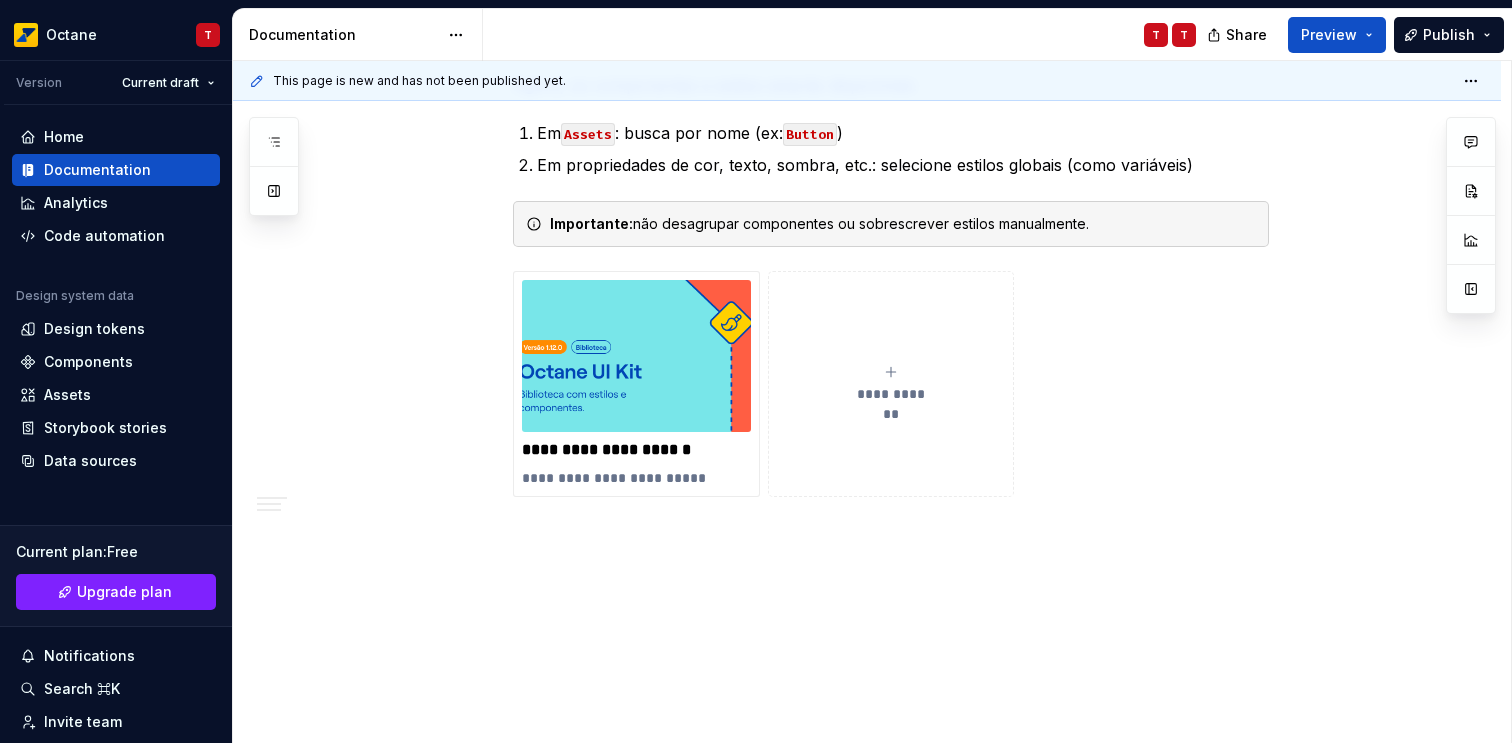 type on "*" 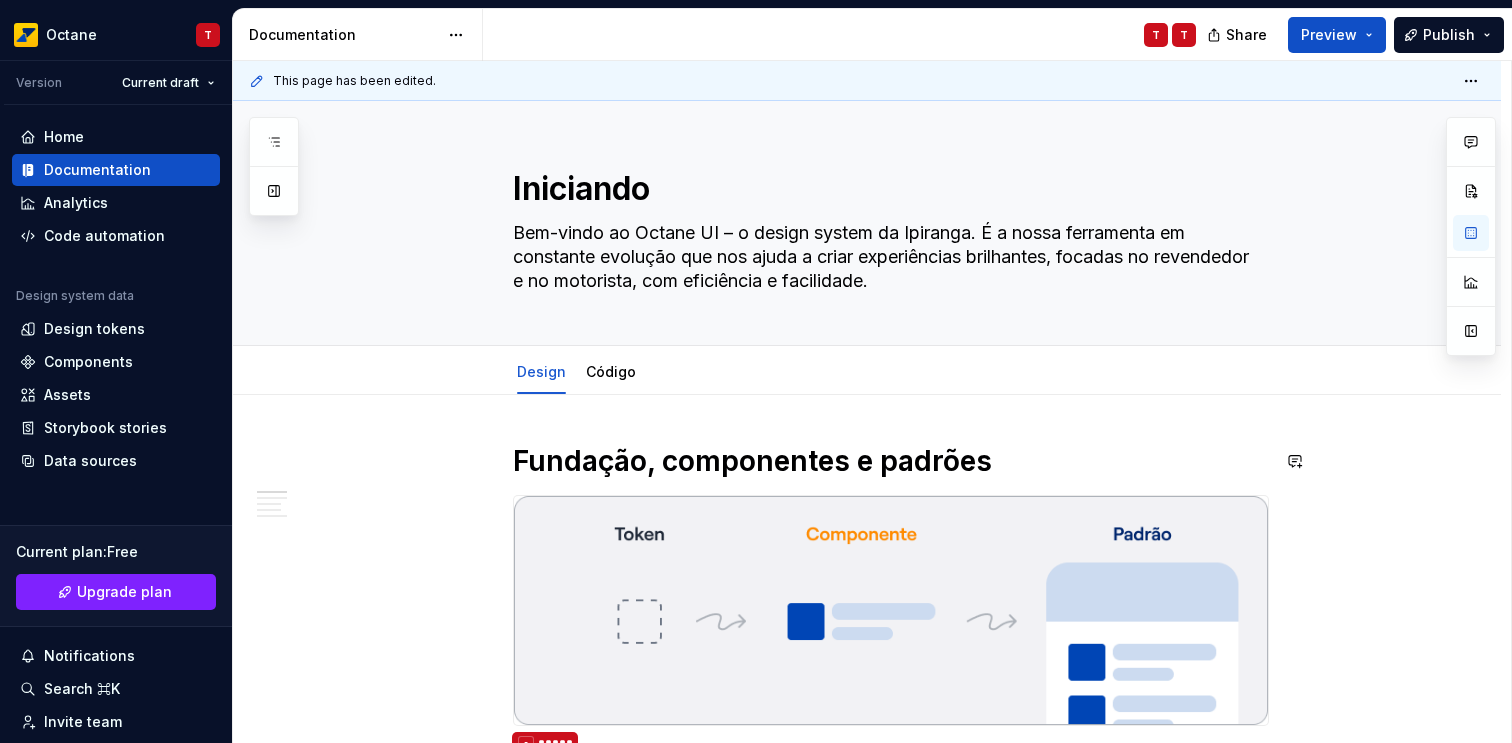 scroll, scrollTop: 0, scrollLeft: 0, axis: both 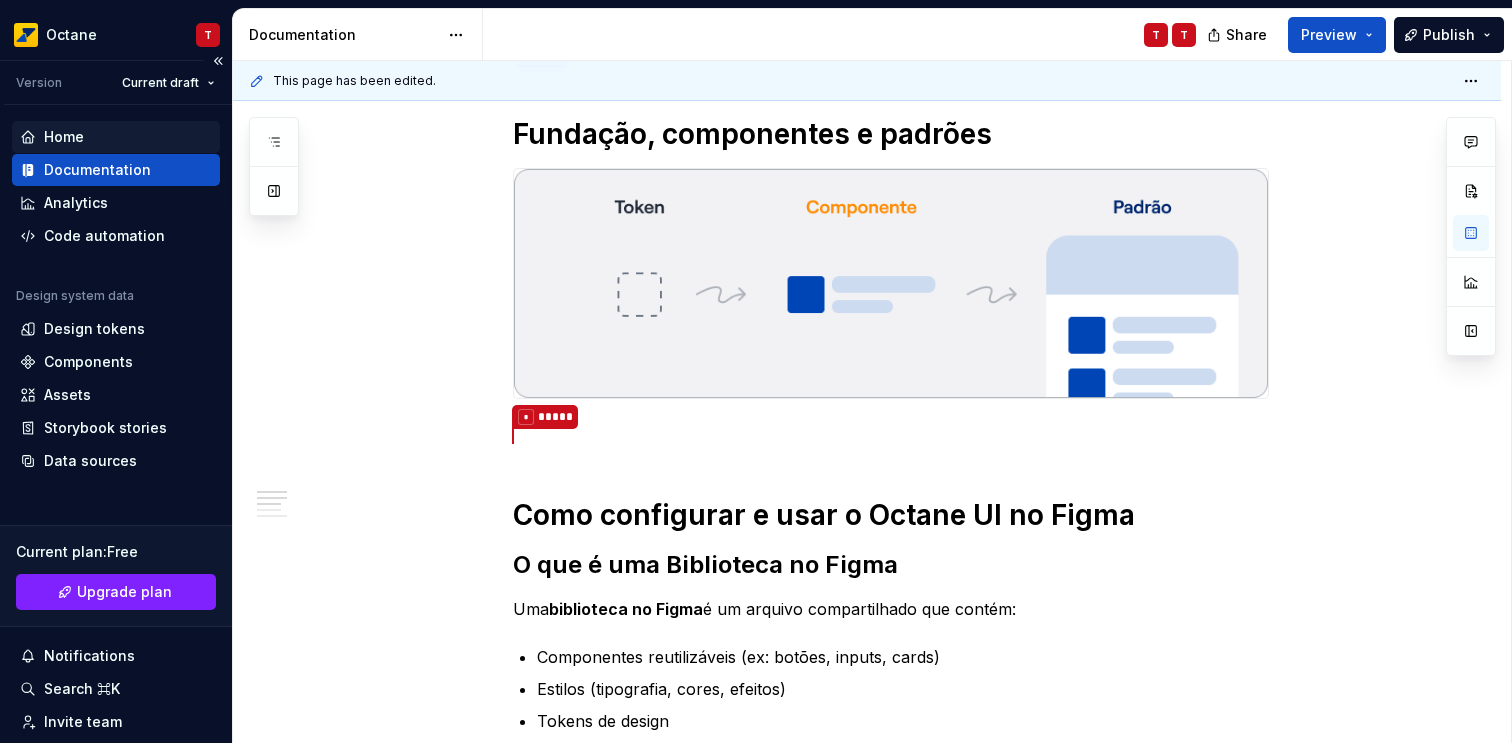 type on "*" 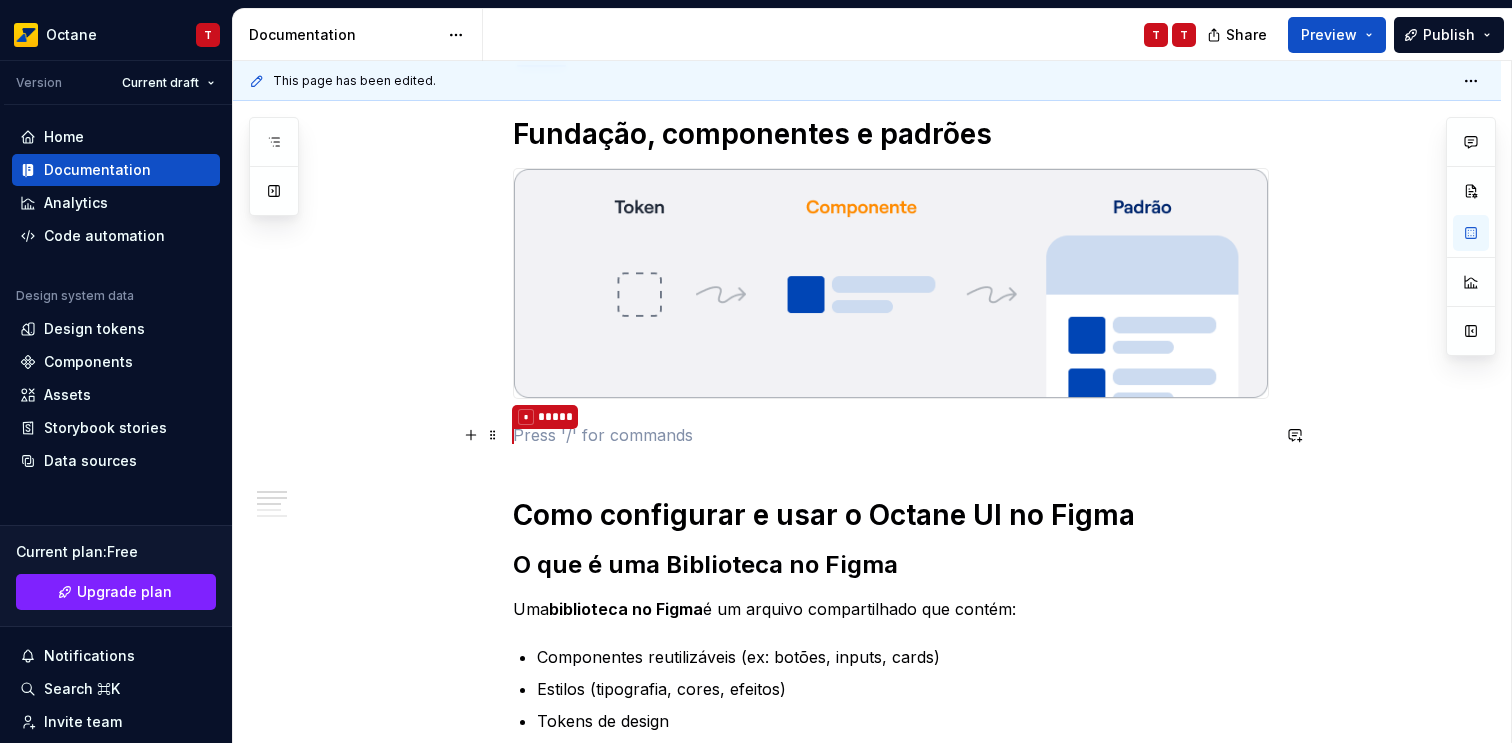 click on "* *****" at bounding box center (891, 436) 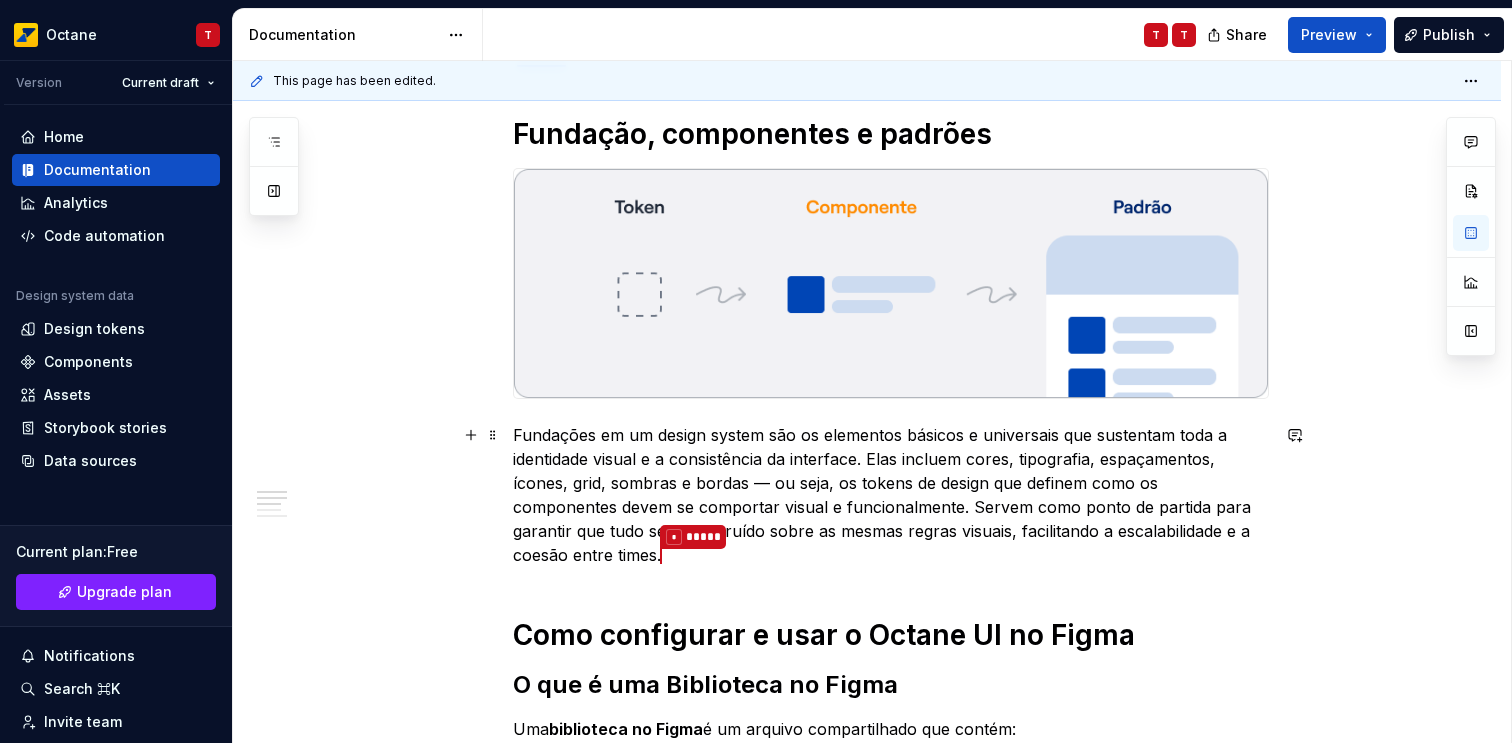 click on "Fundações em um design system são os elementos básicos e universais que sustentam toda a identidade visual e a consistência da interface. Elas incluem cores, tipografia, espaçamentos, ícones, grid, sombras e bordas — ou seja, os tokens de design que definem como os componentes devem se comportar visual e funcionalmente. Servem como ponto de partida para garantir que tudo seja construído sobre as mesmas regras visuais, facilitando a escalabilidade e a coesão entre times. * *****" at bounding box center [891, 496] 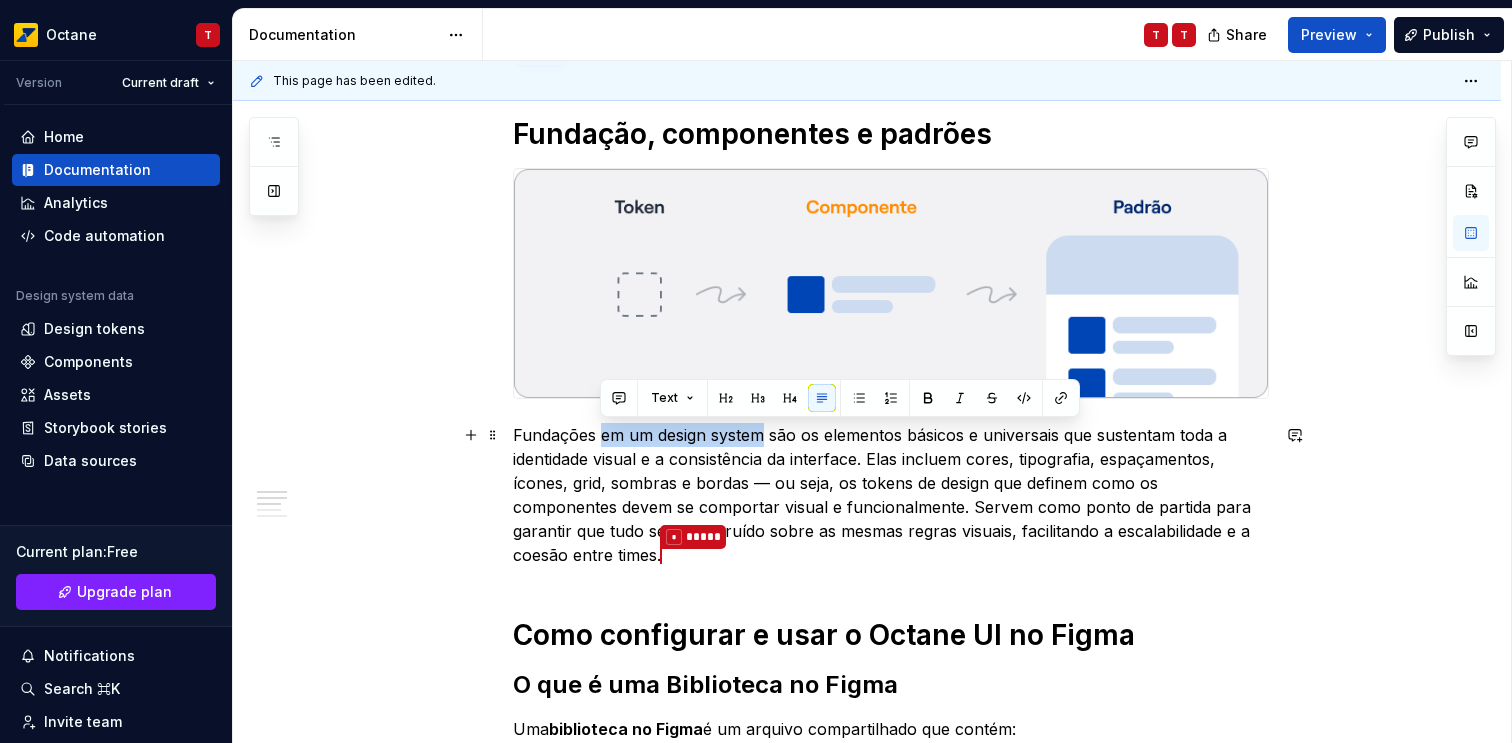 drag, startPoint x: 611, startPoint y: 435, endPoint x: 739, endPoint y: 437, distance: 128.01562 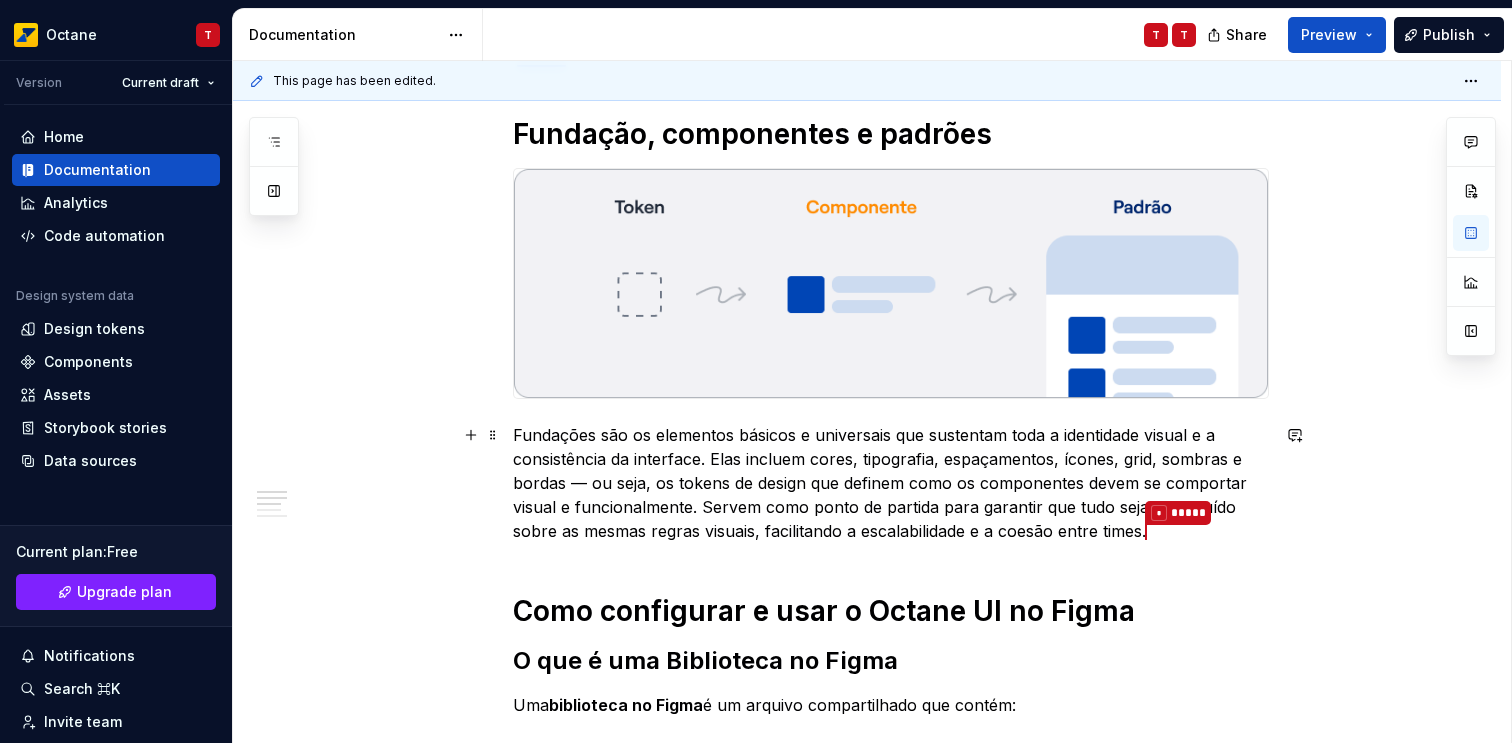 type 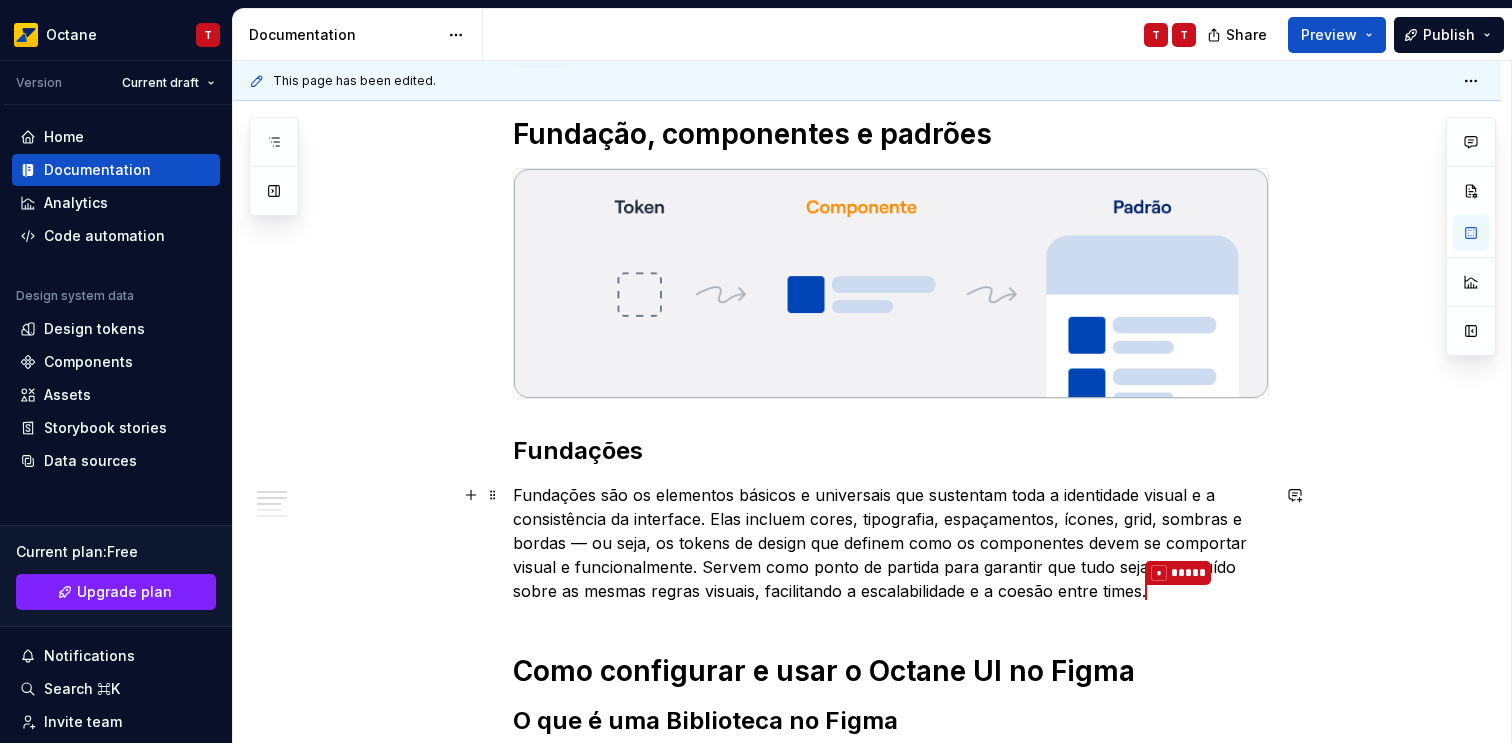 click on "Fundações são os elementos básicos e universais que sustentam toda a identidade visual e a consistência da interface. Elas incluem cores, tipografia, espaçamentos, ícones, grid, sombras e bordas — ou seja, os tokens de design que definem como os componentes devem se comportar visual e funcionalmente. Servem como ponto de partida para garantir que tudo seja construído sobre as mesmas regras visuais, facilitando a escalabilidade e a coesão entre times. *" at bounding box center (891, 544) 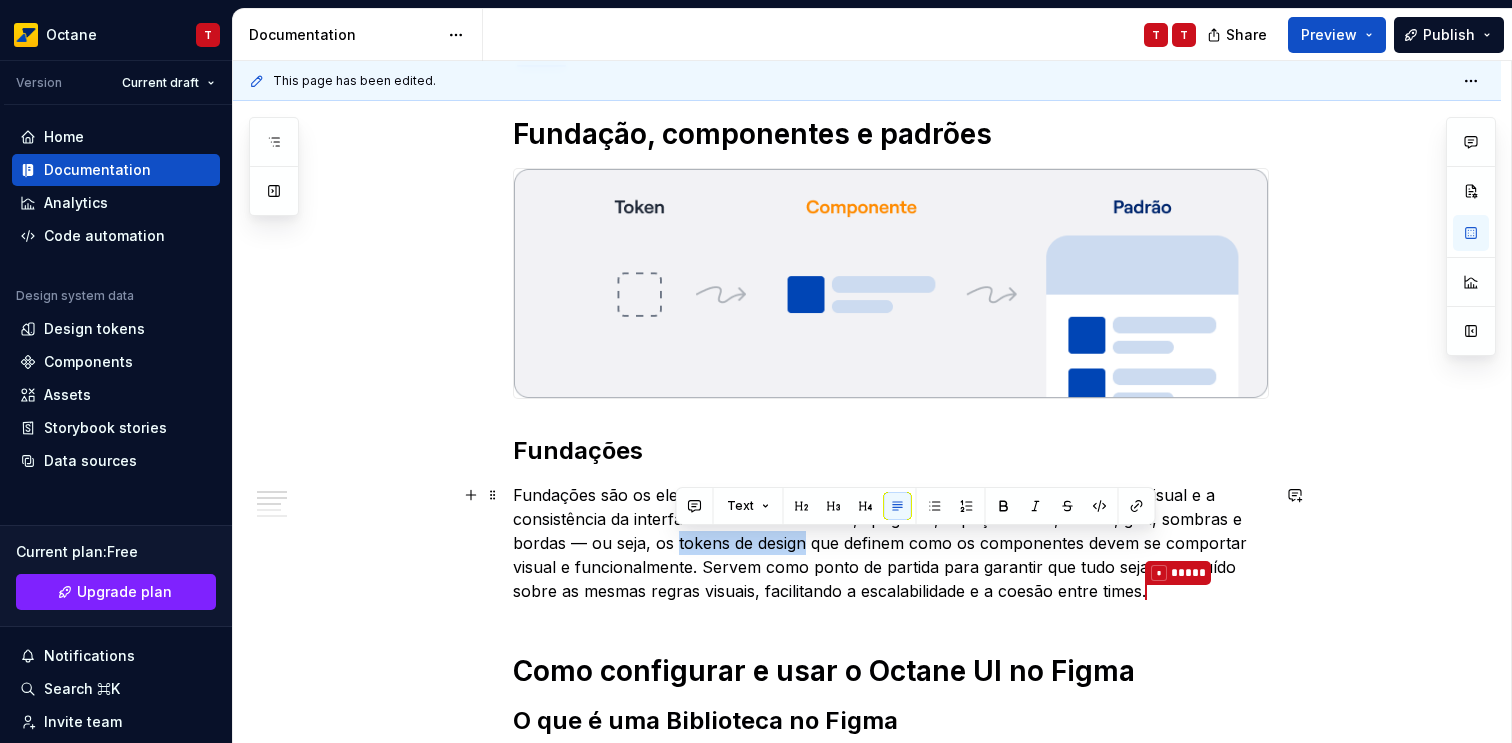 drag, startPoint x: 694, startPoint y: 543, endPoint x: 773, endPoint y: 544, distance: 79.00633 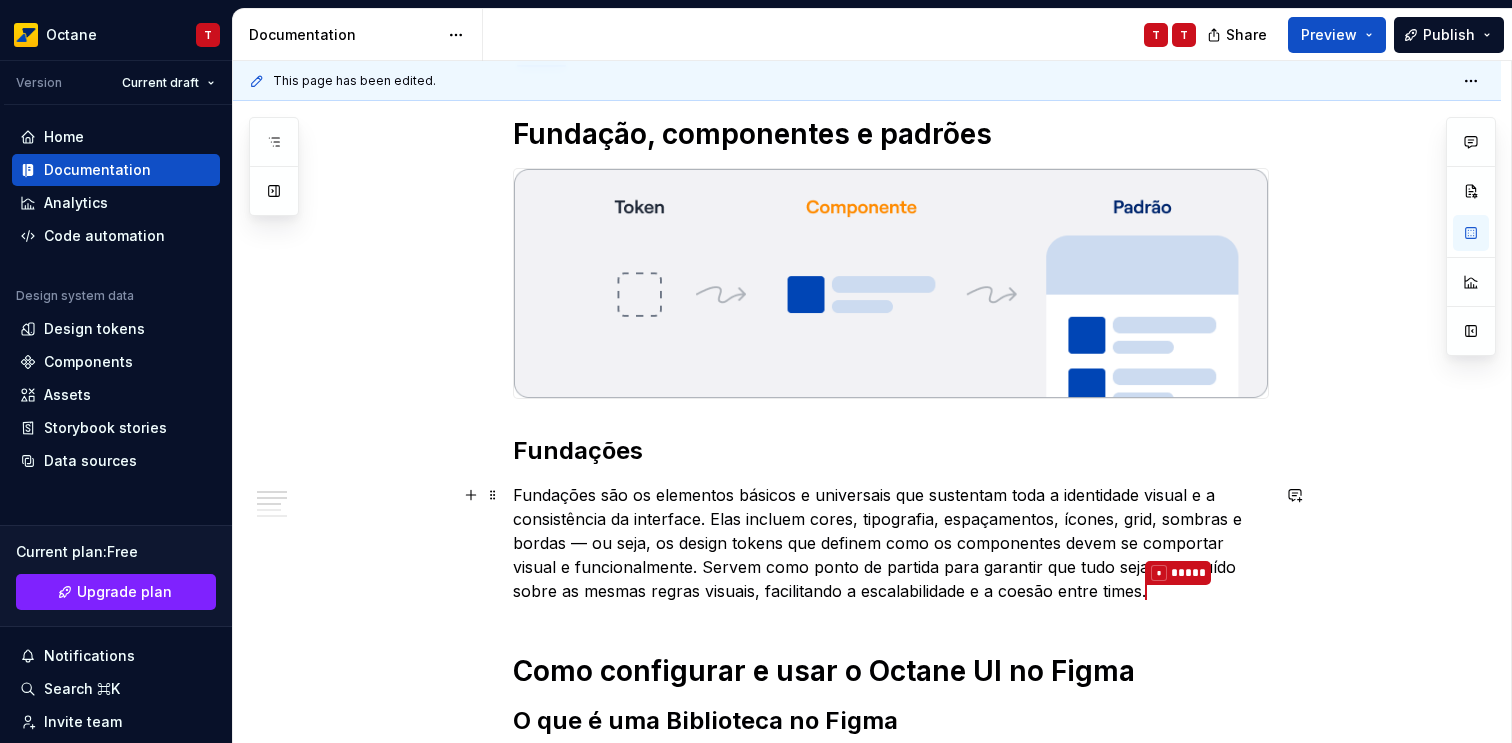 click on "Fundações são os elementos básicos e universais que sustentam toda a identidade visual e a consistência da interface. Elas incluem cores, tipografia, espaçamentos, ícones, grid, sombras e bordas — ou seja, os design tokens que definem como os componentes devem se comportar visual e funcionalmente. Servem como ponto de partida para garantir que tudo seja construído sobre as mesmas regras visuais, facilitando a escalabilidade e a coesão entre times. * *****" at bounding box center [891, 544] 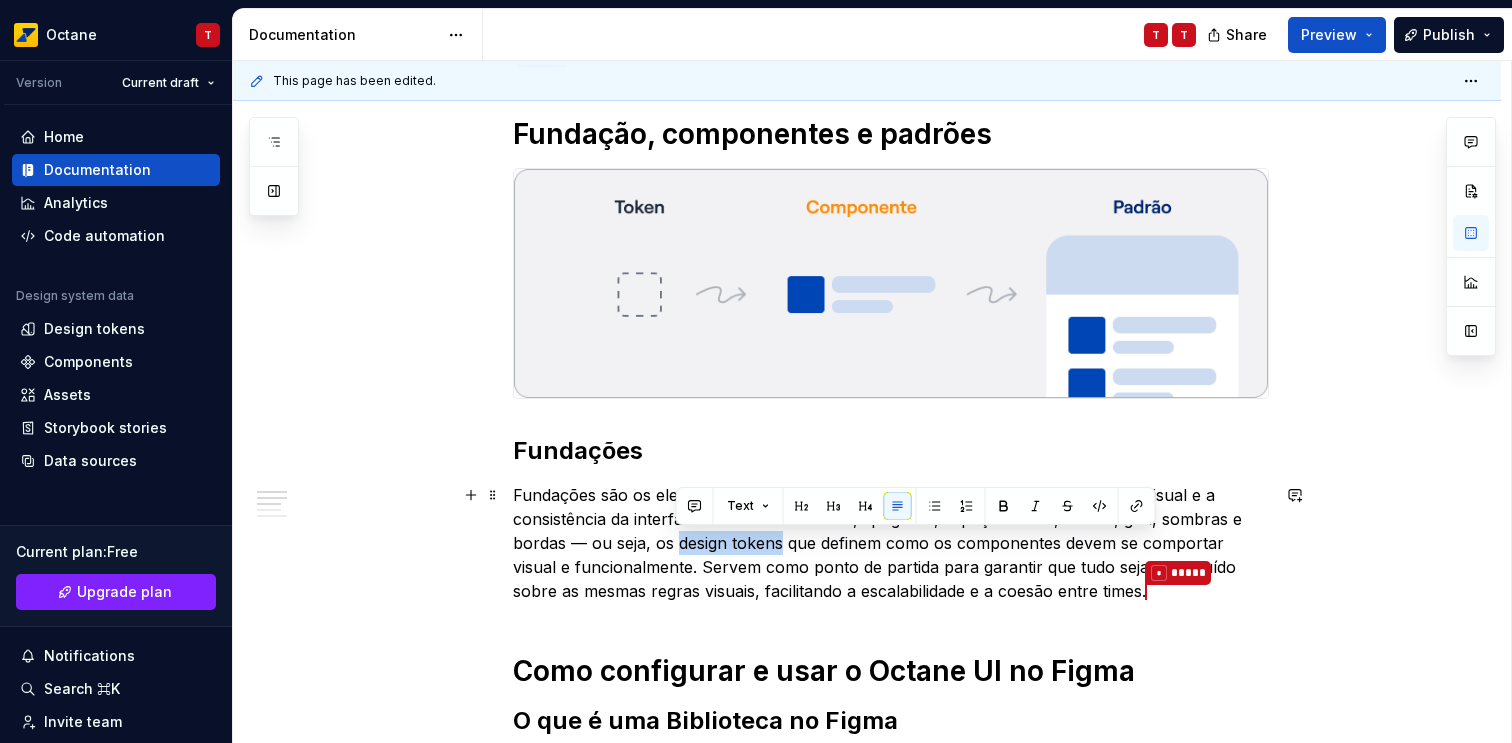 drag, startPoint x: 709, startPoint y: 546, endPoint x: 754, endPoint y: 542, distance: 45.17743 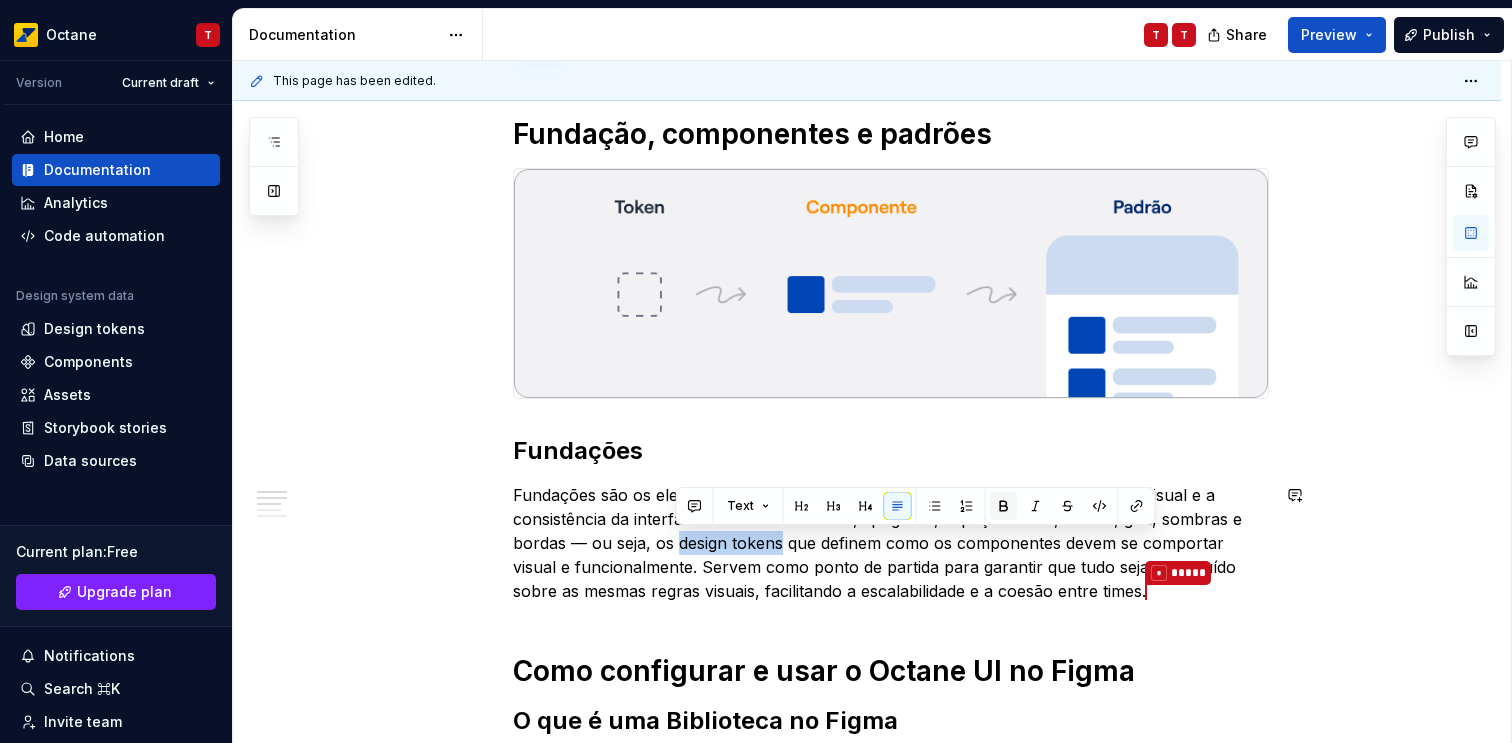 click at bounding box center (1004, 506) 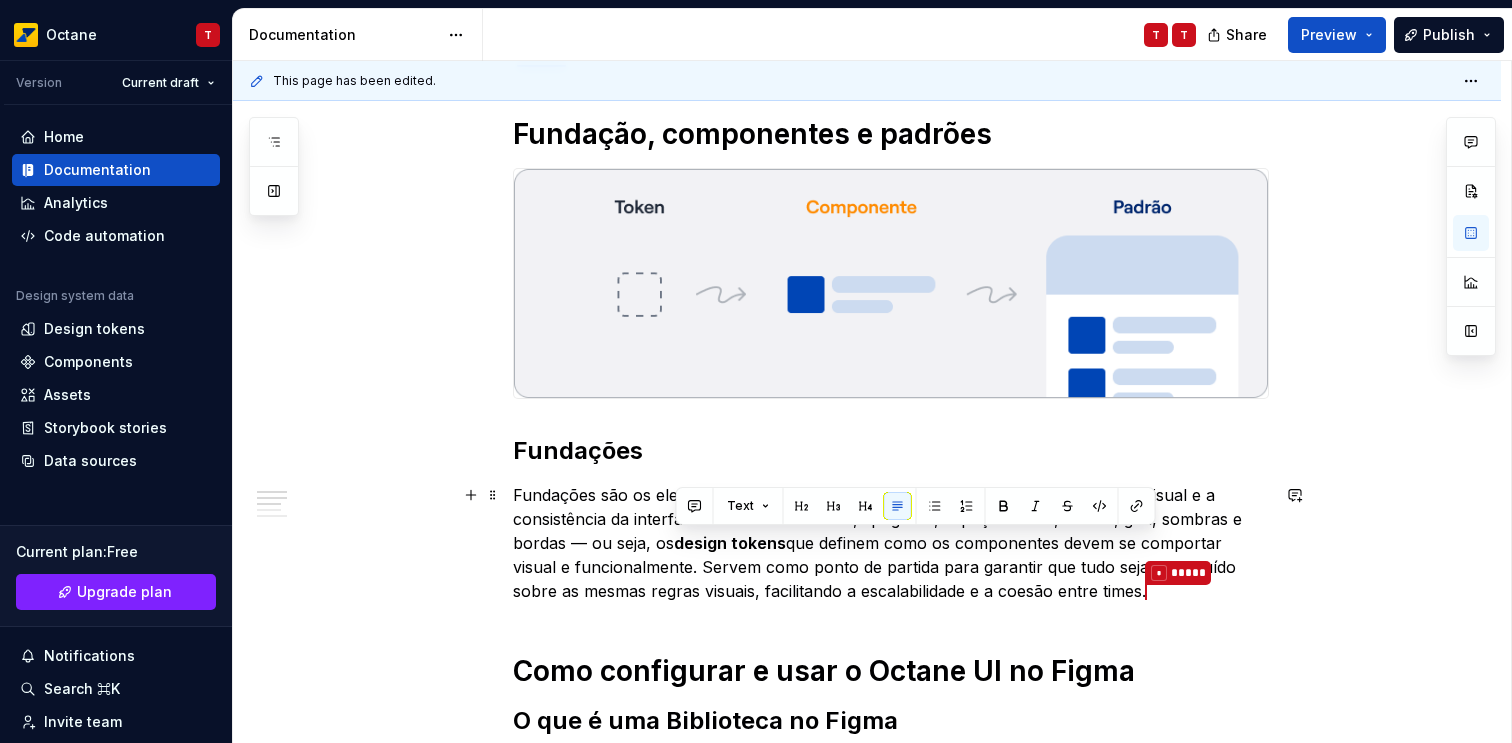 click on "Fundação, componentes e padrões Fundações Fundações são os elementos básicos e universais que sustentam toda a identidade visual e a consistência da interface. Elas incluem cores, tipografia, espaçamentos, ícones, grid, sombras e bordas — ou seja, os design tokens que definem como os componentes devem se comportar visual e funcionalmente. Servem como ponto de partida para garantir que tudo seja construído sobre as mesmas regras visuais, facilitando a escalabilidade e a coesão entre times. Componentes * ***** Como configurar e usar o Octane UI no Figma O que é uma Biblioteca no Figma Uma biblioteca no Figma é um arquivo compartilhado que contém: Componentes reutilizáveis (ex: botões, inputs, cards) Estilos (tipografia, cores, efeitos) Tokens de design Variáveis Esses recursos podem ser consumidos por qualquer arquivo , mantendo consistência e escalabilidade visual no time. Como usar a biblioteca Por padrão, novos arquivos de design criados já possuem a biblioteca UI Kit e Handoff tools em" at bounding box center (867, 1064) 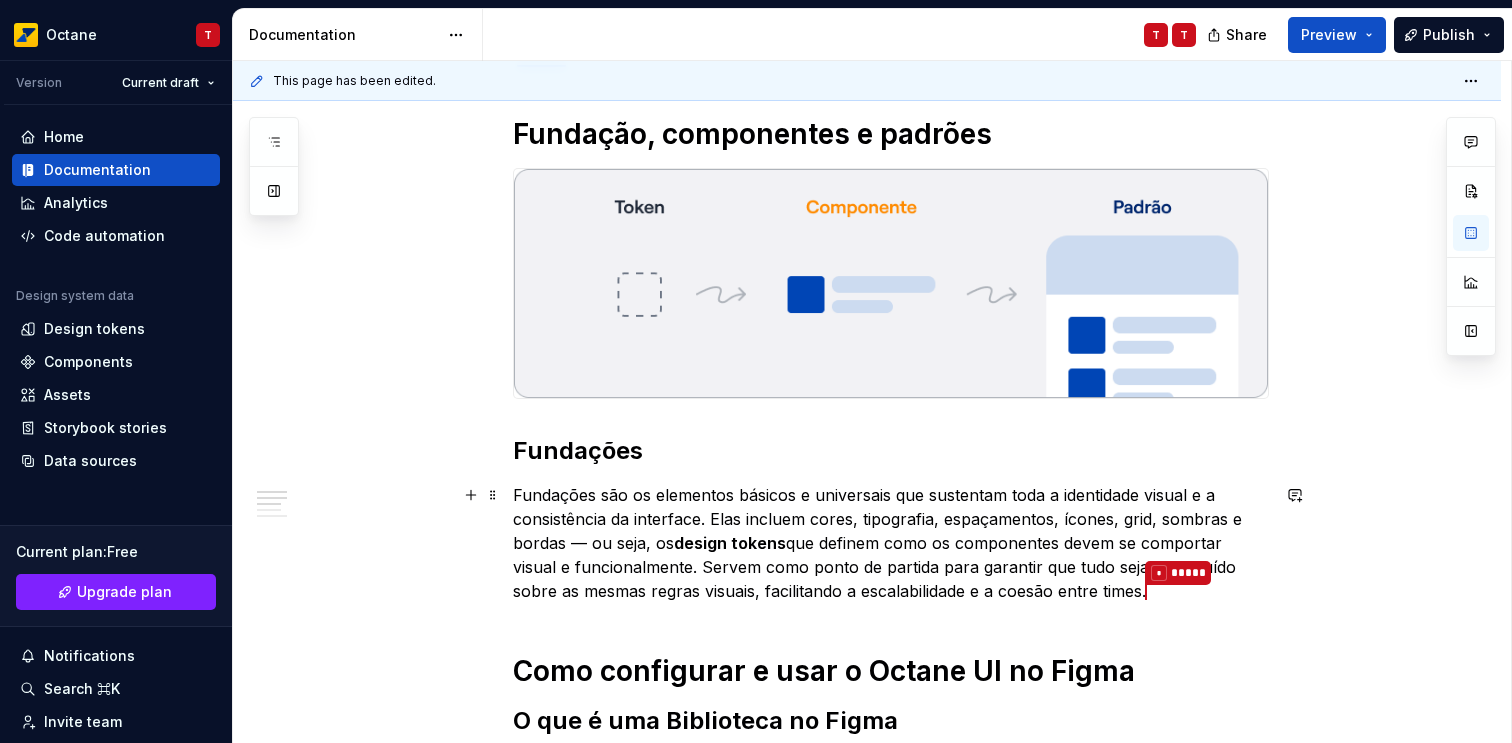 click on "Fundações são os elementos básicos e universais que sustentam toda a identidade visual e a consistência da interface. Elas incluem cores, tipografia, espaçamentos, ícones, grid, sombras e bordas — ou seja, os design tokens que definem como os componentes devem se comportar visual e funcionalmente. Servem como ponto de partida para garantir que tudo seja construído sobre as mesmas regras visuais, facilitando a escalabilidade e a coesão entre times. * *****" at bounding box center [891, 544] 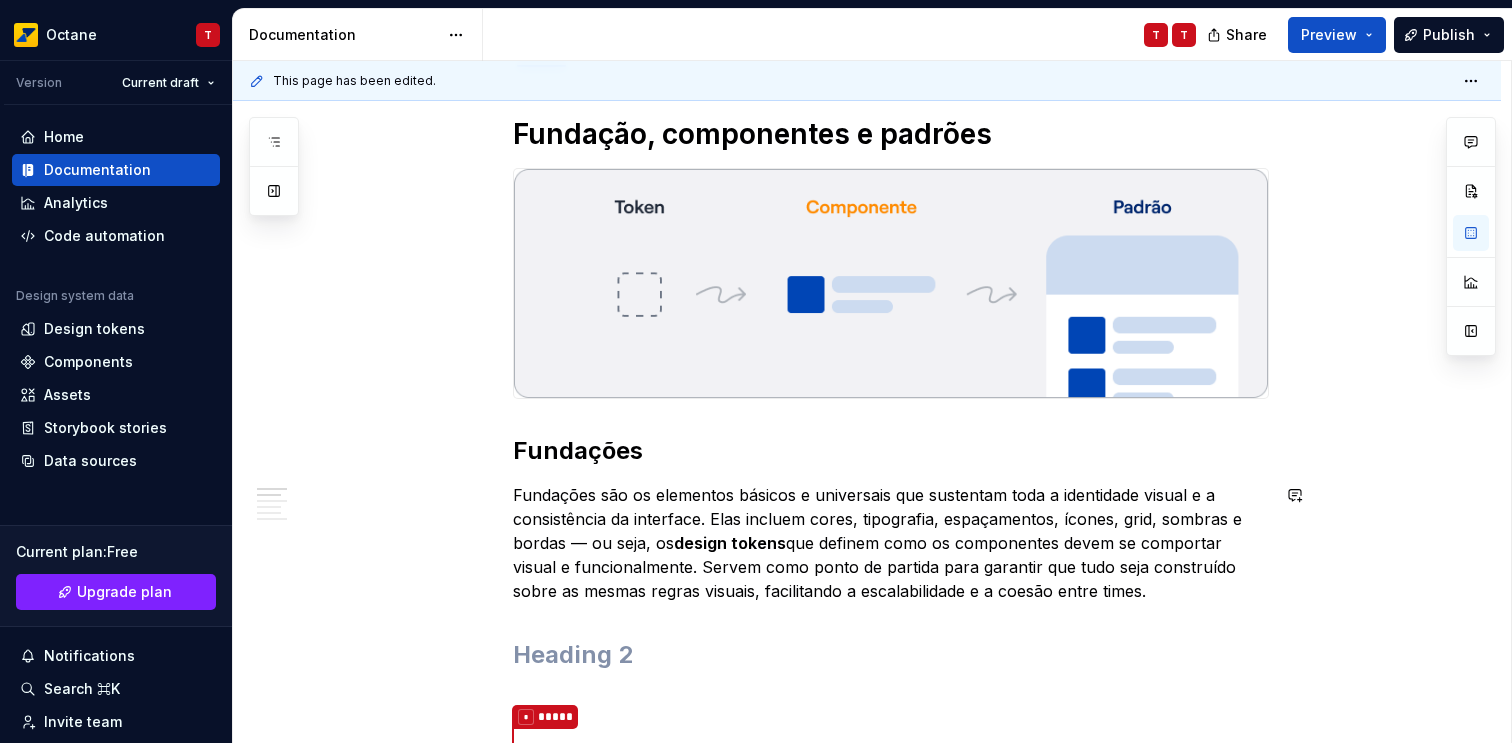 scroll, scrollTop: 353, scrollLeft: 0, axis: vertical 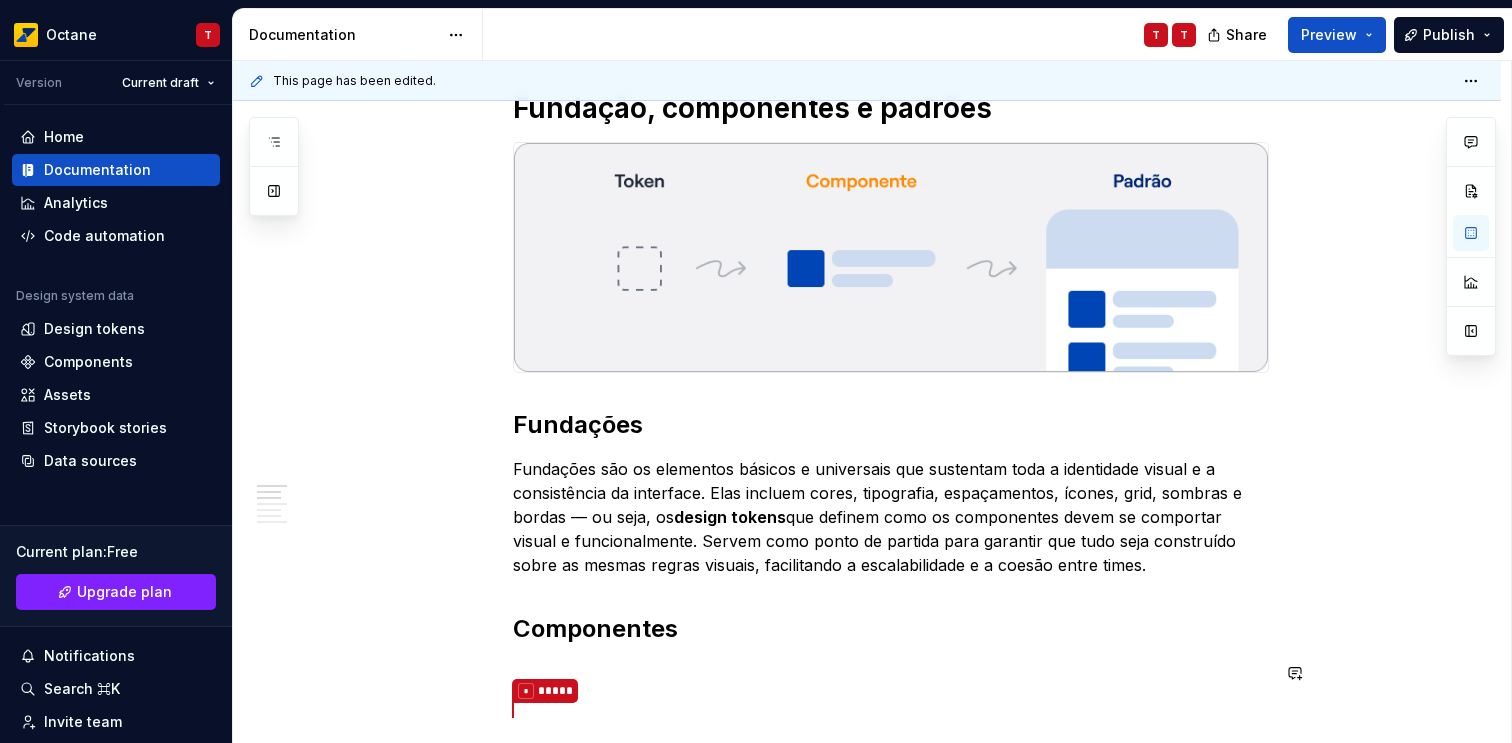 click on "Fundação, componentes e padrões Fundações Fundações são os elementos básicos e universais que sustentam toda a identidade visual e a consistência da interface. Elas incluem cores, tipografia, espaçamentos, ícones, grid, sombras e bordas — ou seja, os design tokens que definem como os componentes devem se comportar visual e funcionalmente. Servem como ponto de partida para garantir que tudo seja construído sobre as mesmas regras visuais, facilitando a escalabilidade e a coesão entre times. Componentes * ***** Como configurar e usar o Octane UI no Figma O que é uma Biblioteca no Figma Uma biblioteca no Figma é um arquivo compartilhado que contém: Componentes reutilizáveis (ex: botões, inputs, cards) Estilos (tipografia, cores, efeitos) Tokens de design Variáveis Esses recursos podem ser consumidos por qualquer arquivo , mantendo consistência e escalabilidade visual no time. Como usar a biblioteca Por padrão, novos arquivos de design criados já possuem a biblioteca UI Kit e Handoff tools →" at bounding box center (891, 1011) 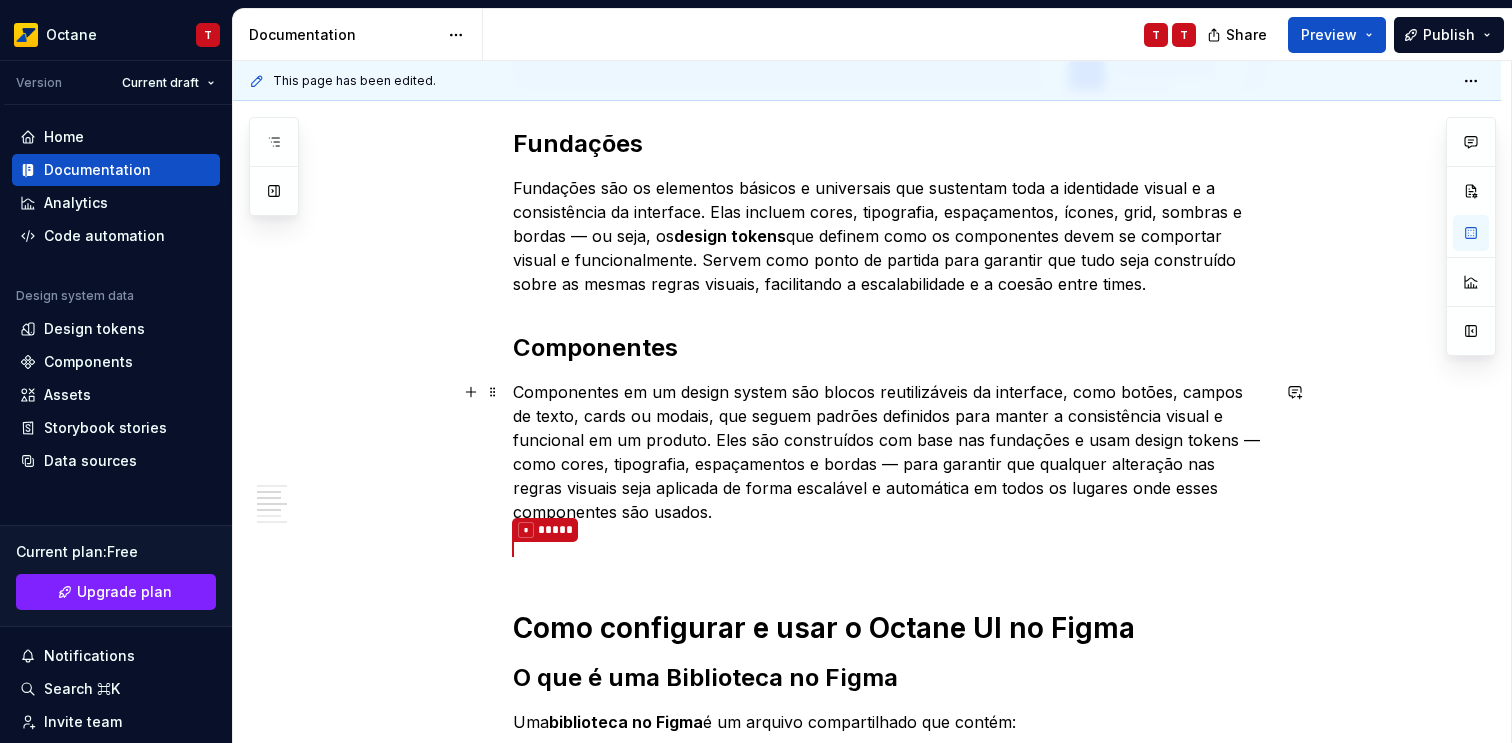 scroll, scrollTop: 637, scrollLeft: 0, axis: vertical 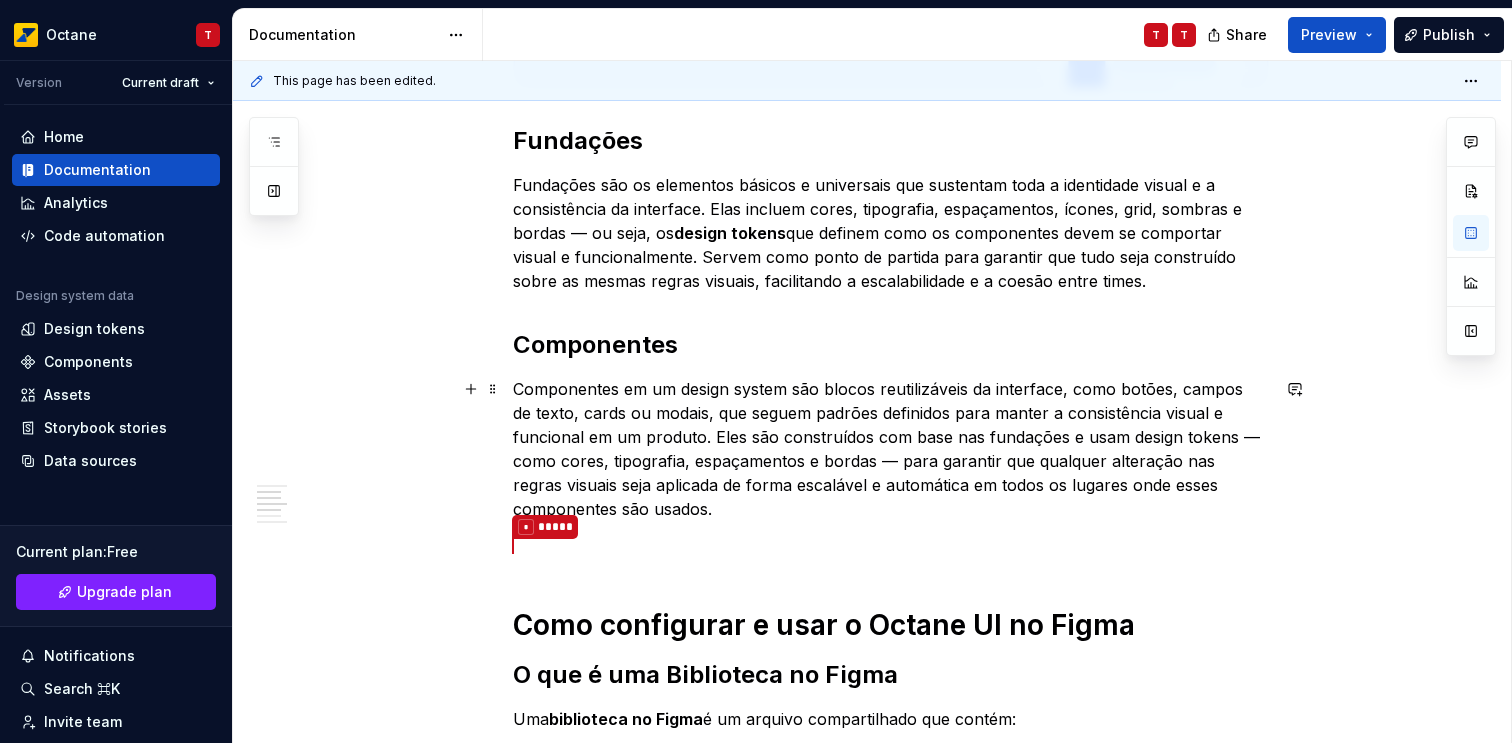 click on "Componentes em um design system são blocos reutilizáveis da interface, como botões, campos de texto, cards ou modais, que seguem padrões definidos para manter a consistência visual e funcional em um produto. Eles são construídos com base nas fundações e usam design tokens — como cores, tipografia, espaçamentos e bordas — para garantir que qualquer alteração nas regras visuais seja aplicada de forma escalável e automática em todos os lugares onde esses componentes são usados." at bounding box center [891, 449] 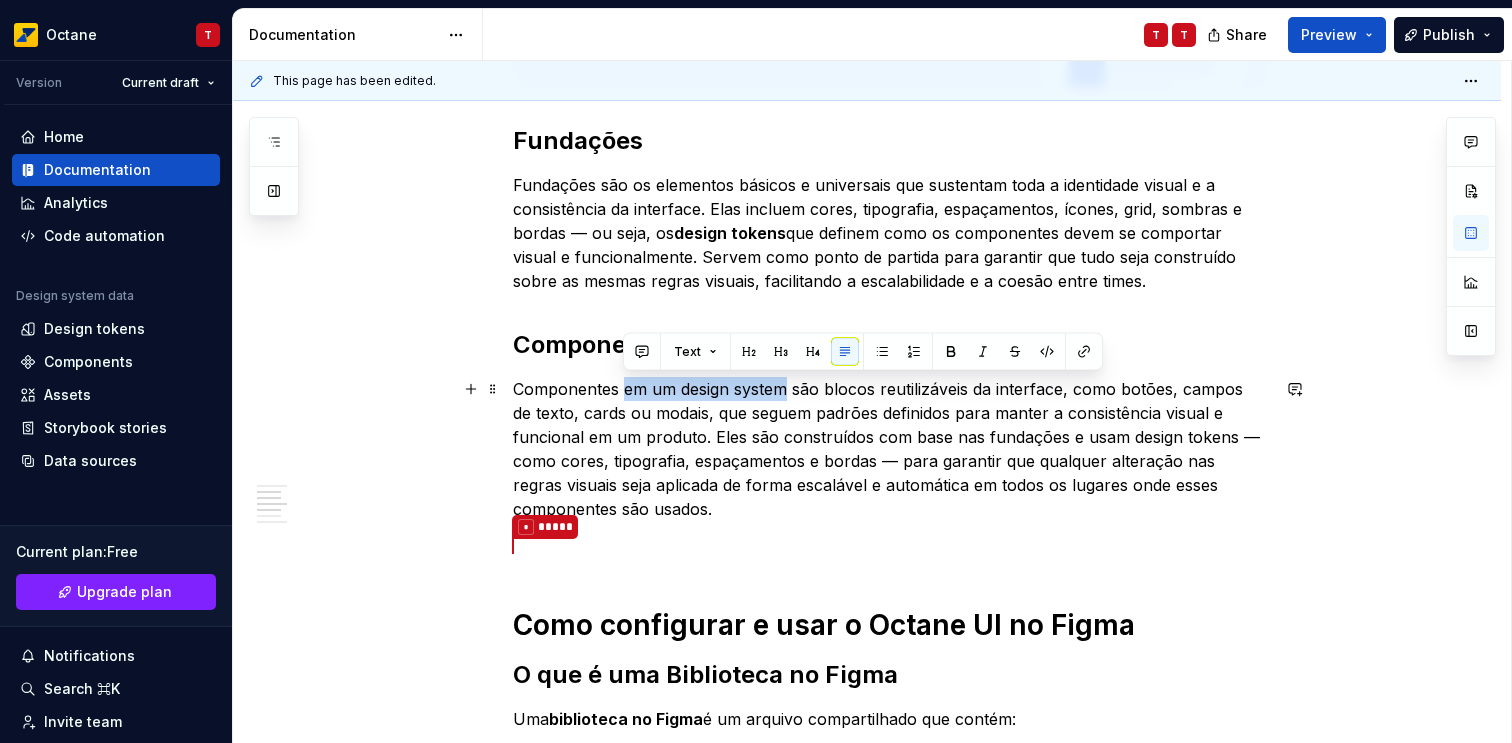 drag, startPoint x: 636, startPoint y: 389, endPoint x: 751, endPoint y: 389, distance: 115 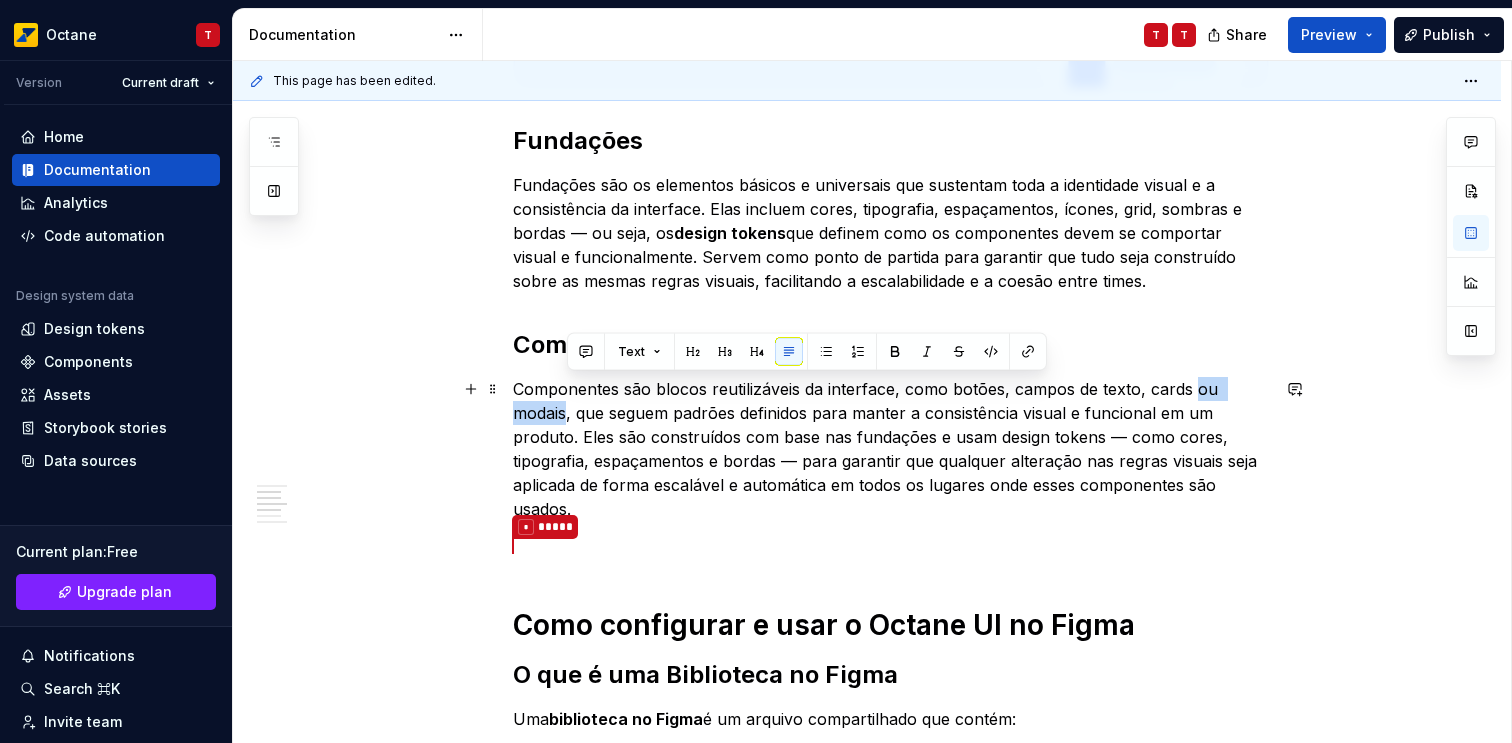 drag, startPoint x: 1191, startPoint y: 389, endPoint x: 567, endPoint y: 420, distance: 624.76953 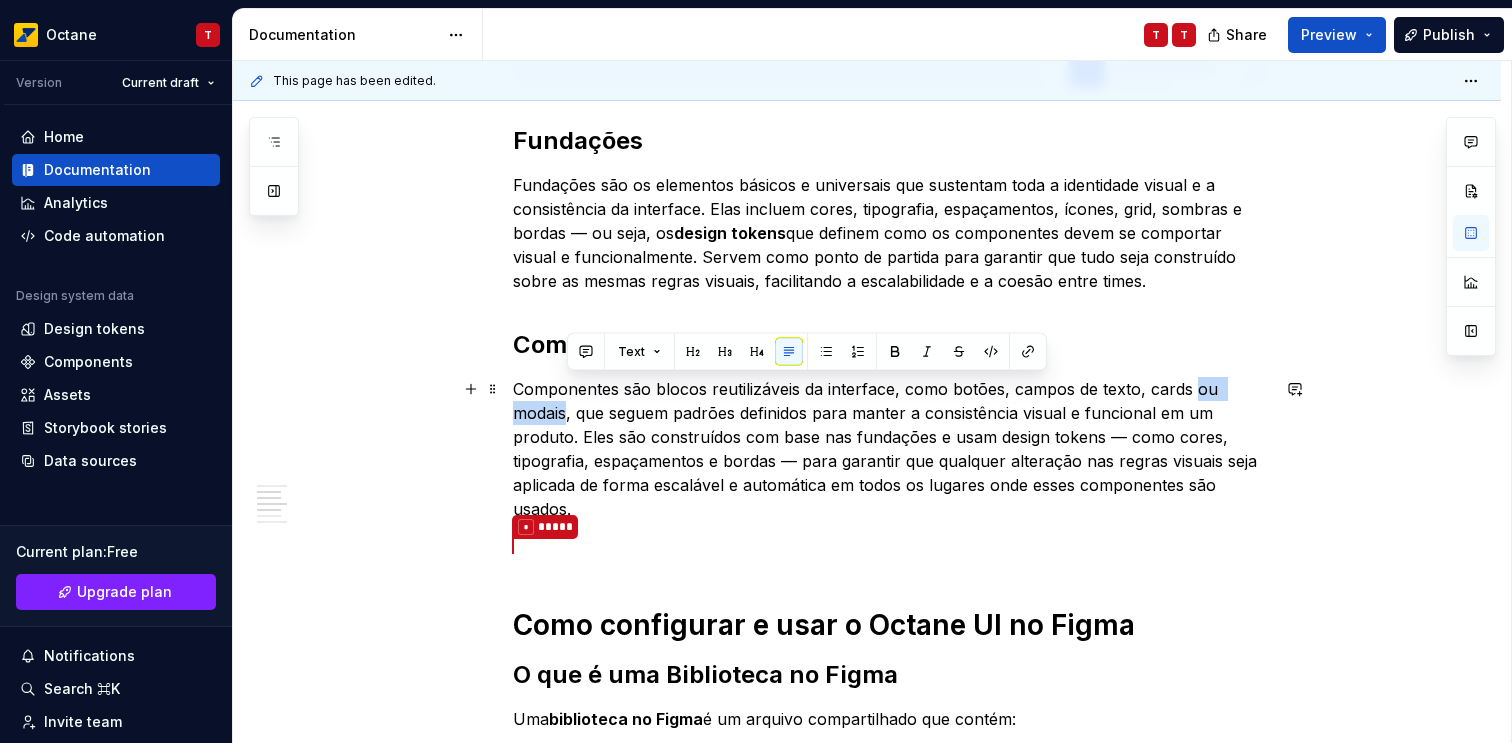 click on "Componentes são blocos reutilizáveis da interface, como botões, campos de texto, cards ou modais, que seguem padrões definidos para manter a consistência visual e funcional em um produto. Eles são construídos com base nas fundações e usam design tokens — como cores, tipografia, espaçamentos e bordas — para garantir que qualquer alteração nas regras visuais seja aplicada de forma escalável e automática em todos os lugares onde esses componentes são usados." at bounding box center (891, 449) 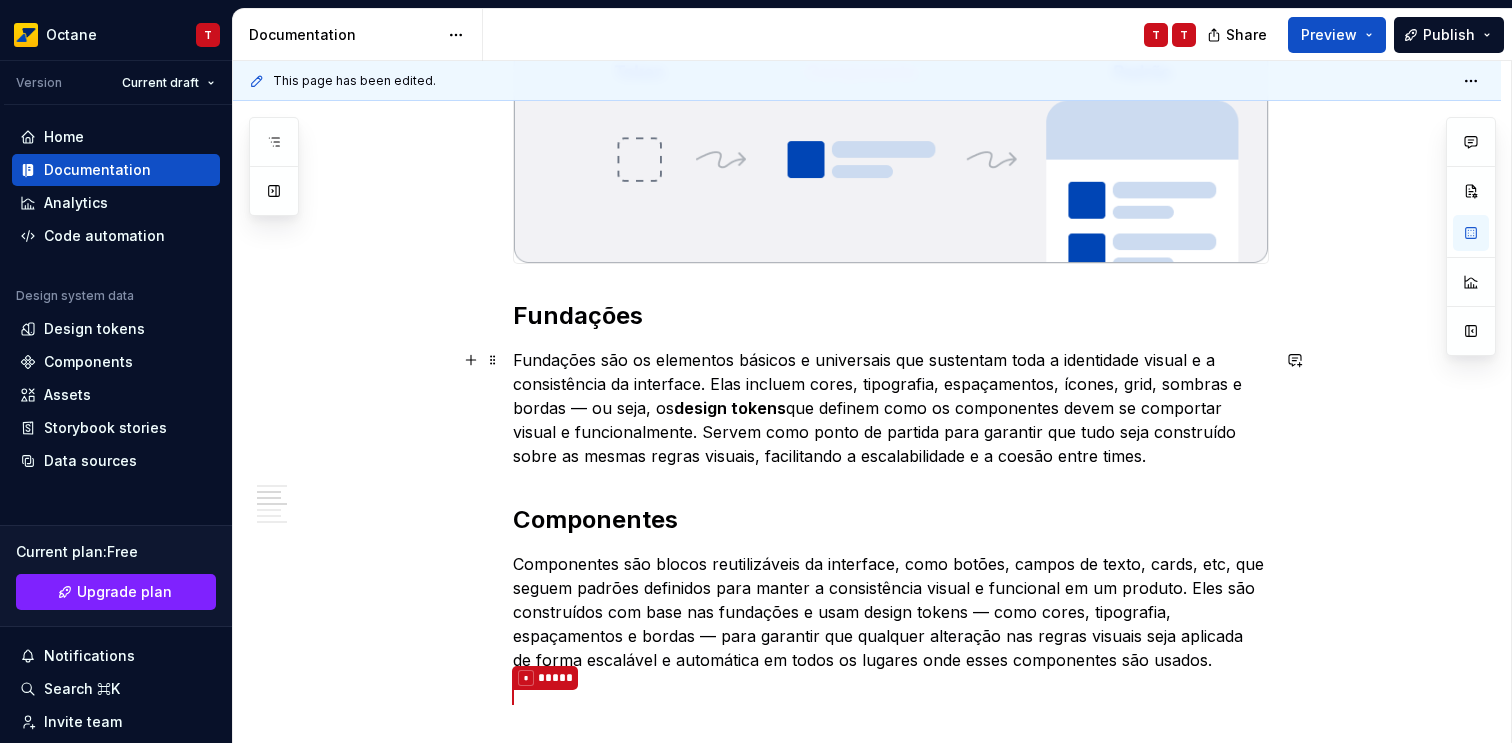 scroll, scrollTop: 609, scrollLeft: 0, axis: vertical 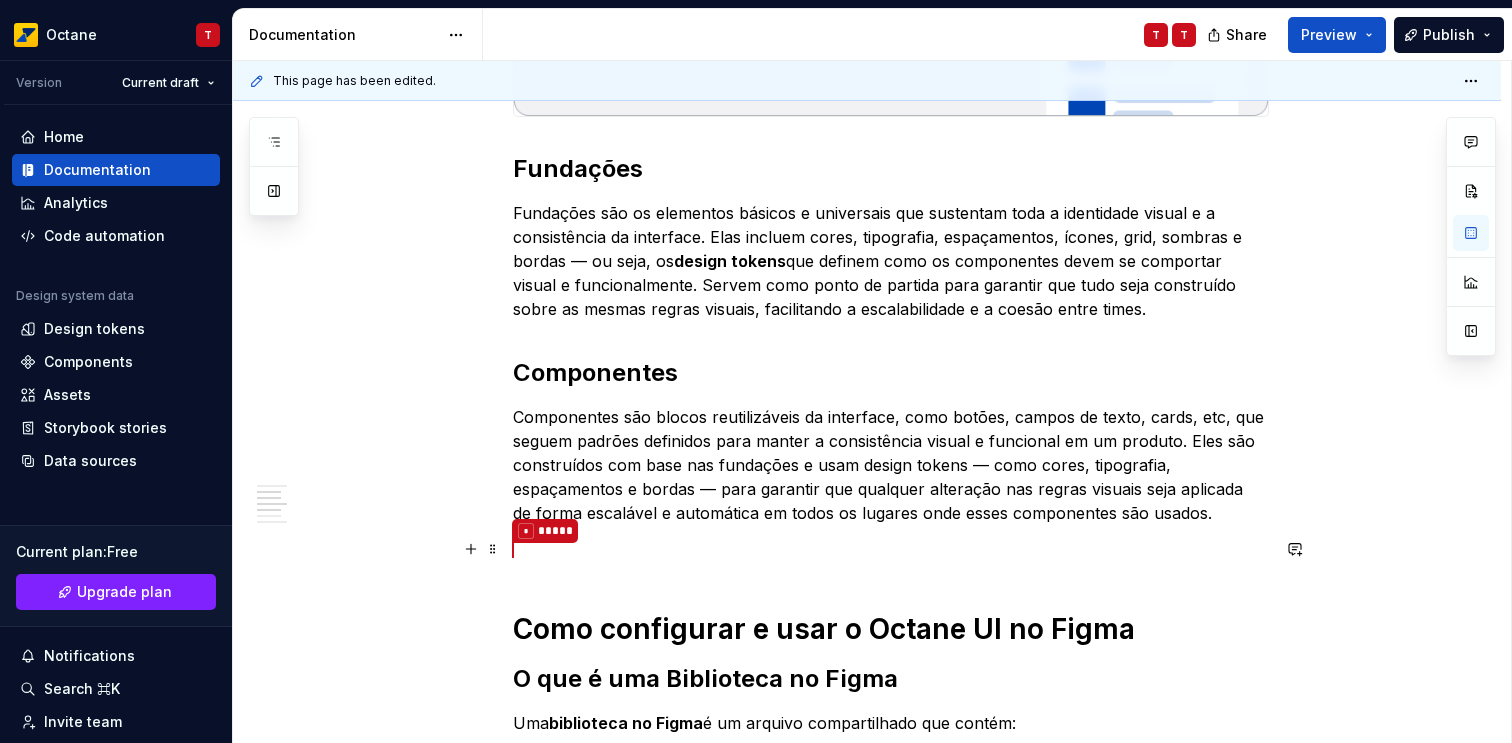 click on "* *****" at bounding box center (891, 550) 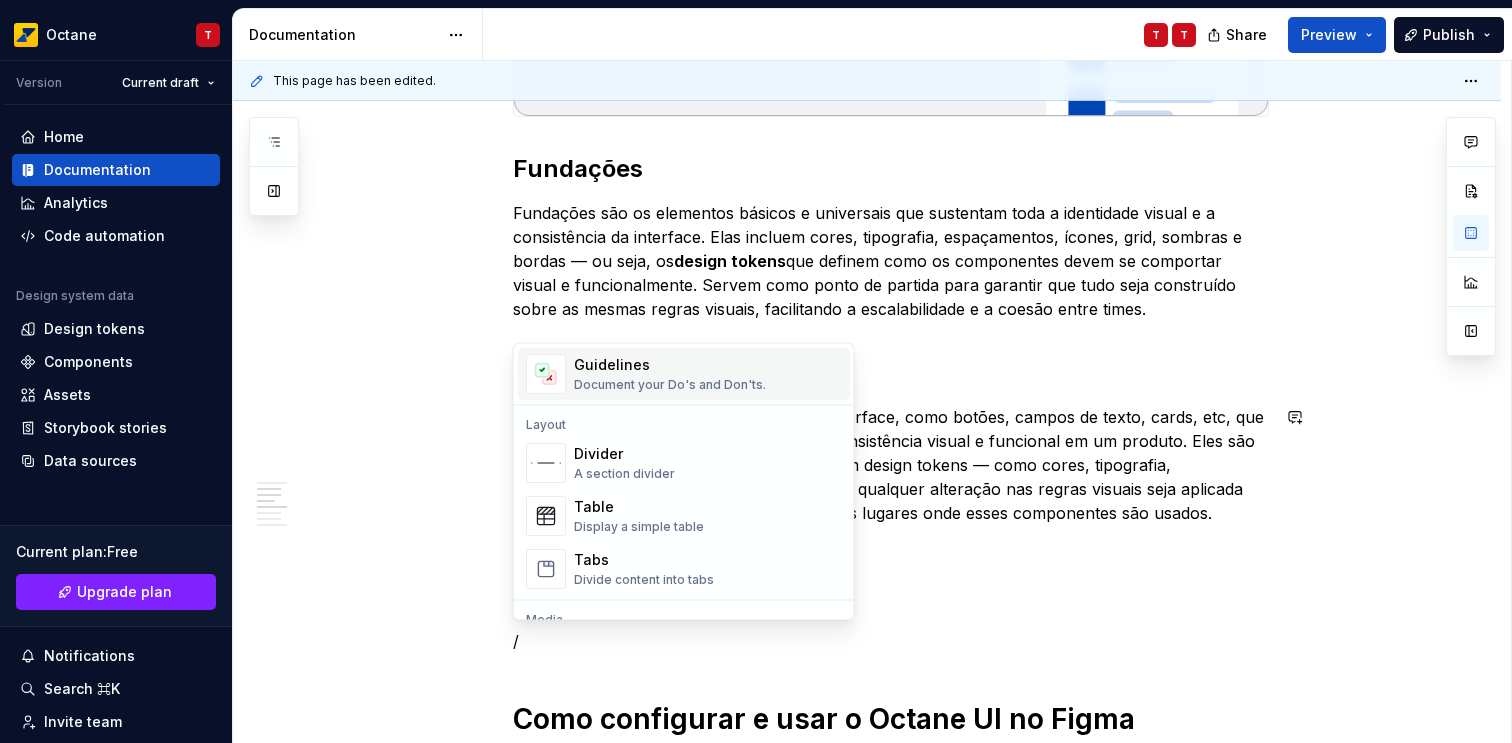 scroll, scrollTop: 582, scrollLeft: 0, axis: vertical 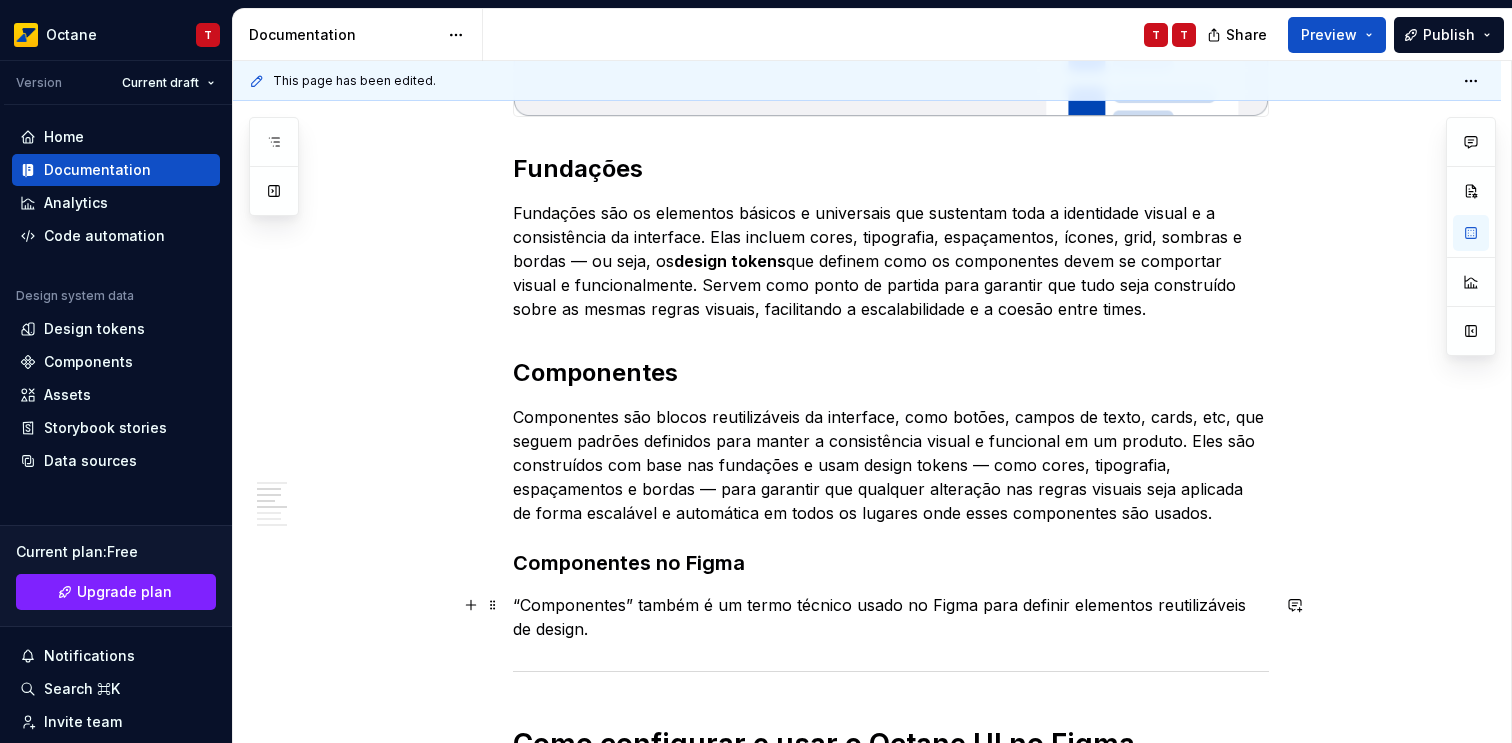 click on "“Componentes” também é um termo técnico usado no Figma para definir elementos reutilizáveis de design." at bounding box center [891, 617] 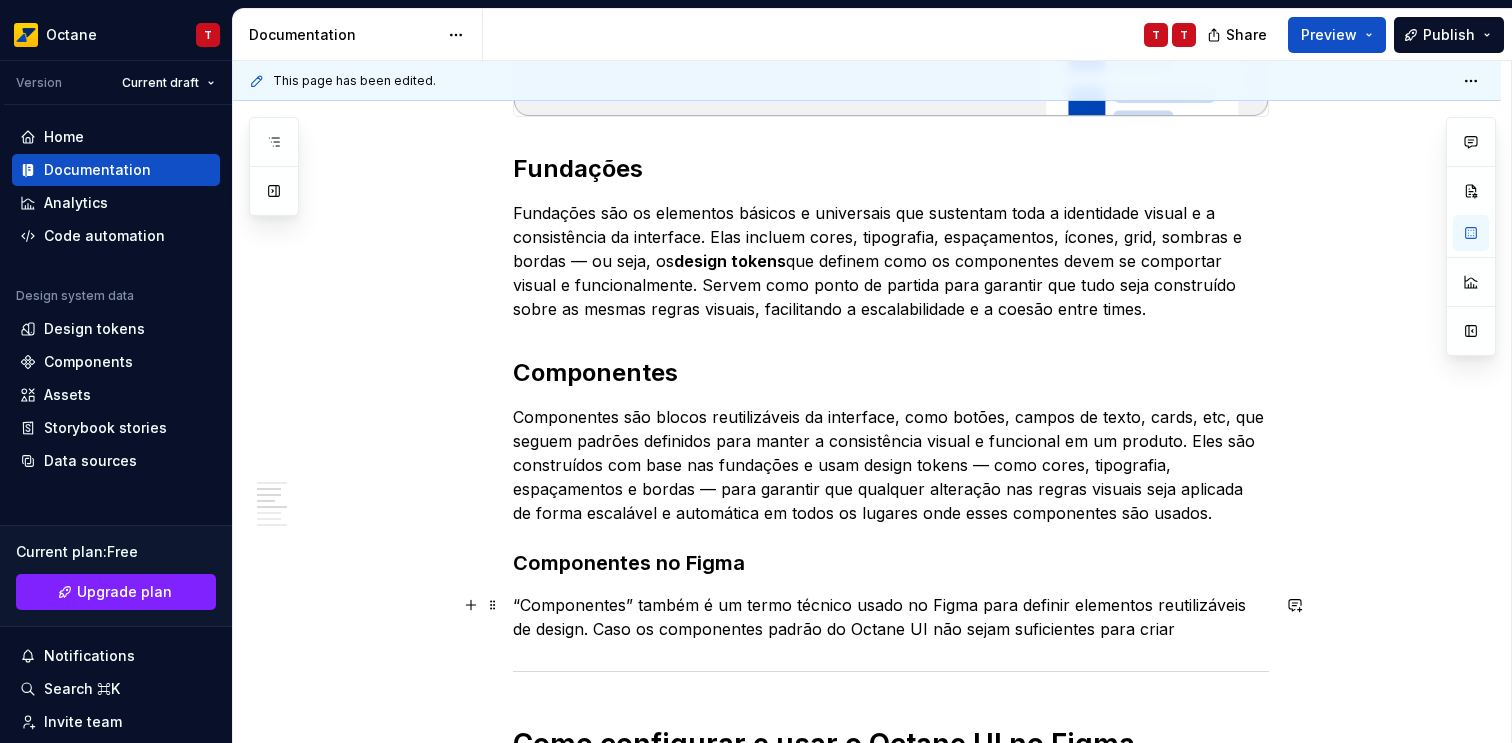 click on "“Componentes” também é um termo técnico usado no Figma para definir elementos reutilizáveis de design. Caso os componentes padrão do Octane UI não sejam suficientes para criar" at bounding box center (891, 617) 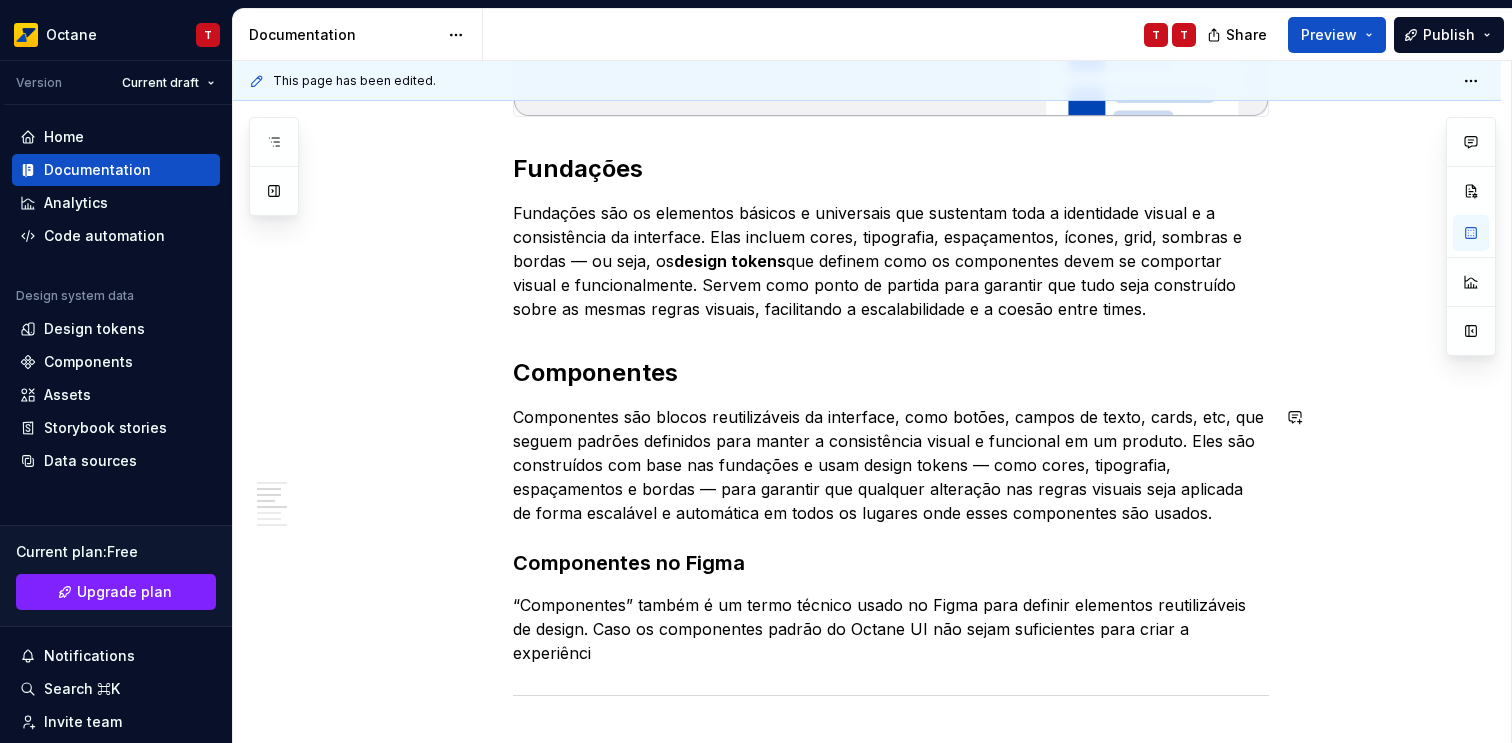 scroll, scrollTop: 628, scrollLeft: 0, axis: vertical 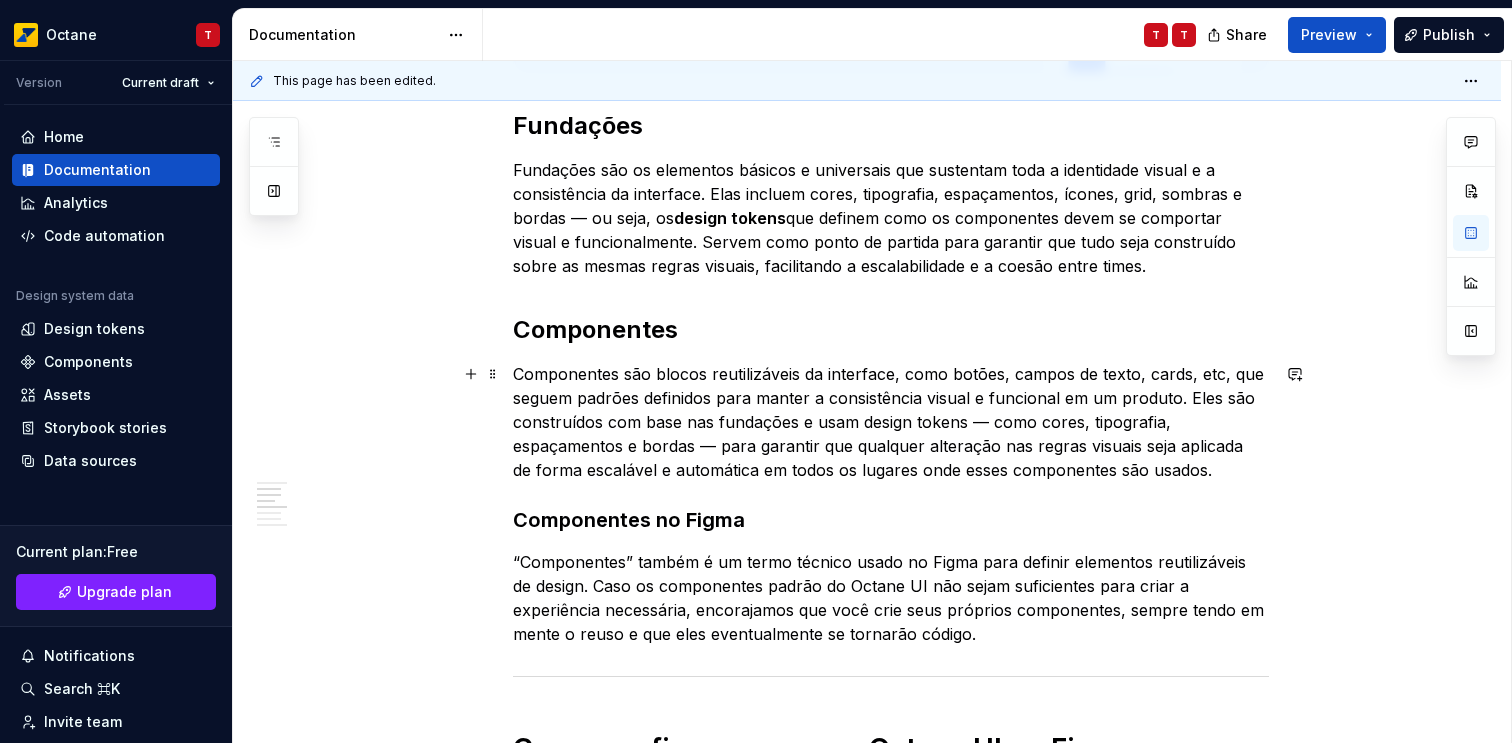 click on "Componentes são blocos reutilizáveis da interface, como botões, campos de texto, cards, etc, que seguem padrões definidos para manter a consistência visual e funcional em um produto. Eles são construídos com base nas fundações e usam design tokens — como cores, tipografia, espaçamentos e bordas — para garantir que qualquer alteração nas regras visuais seja aplicada de forma escalável e automática em todos os lugares onde esses componentes são usados." at bounding box center (891, 422) 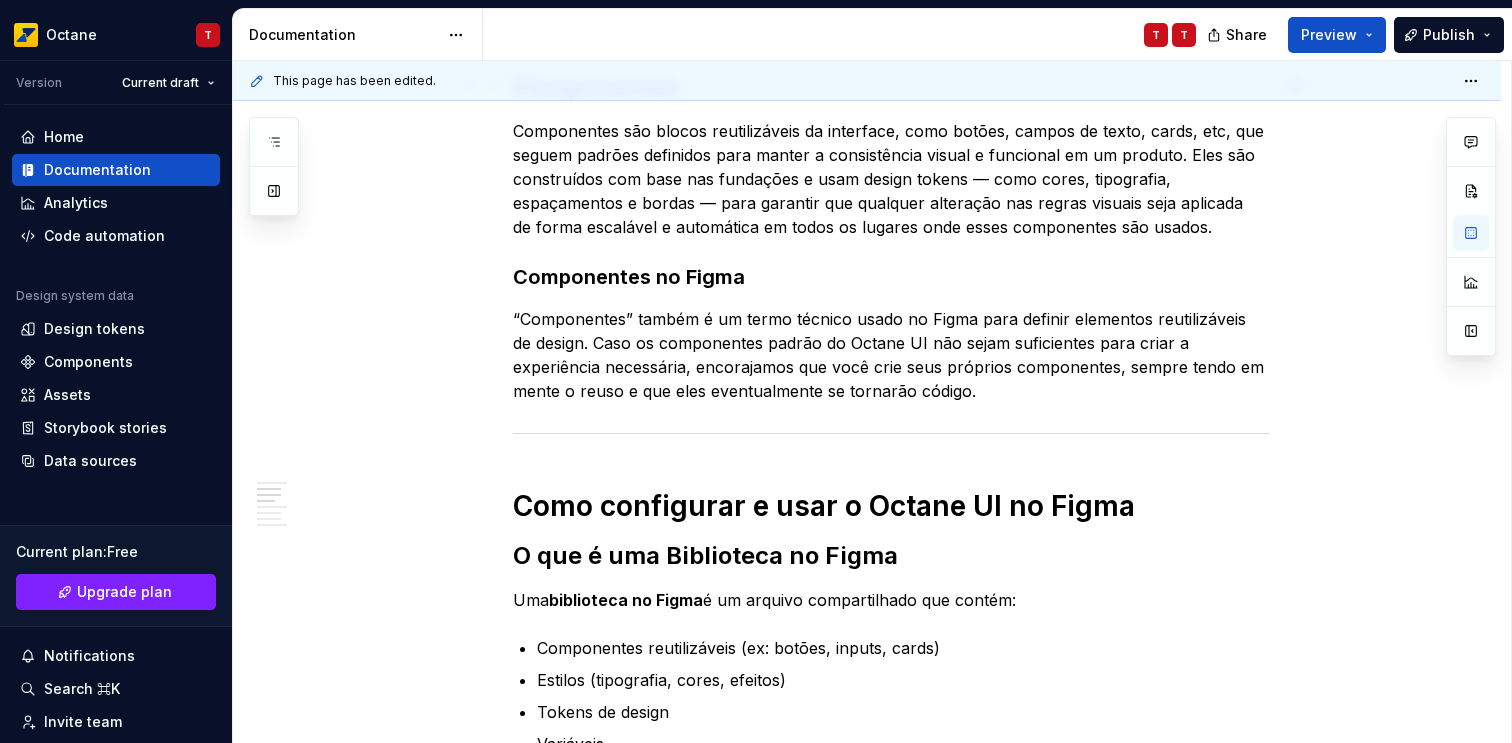 scroll, scrollTop: 988, scrollLeft: 0, axis: vertical 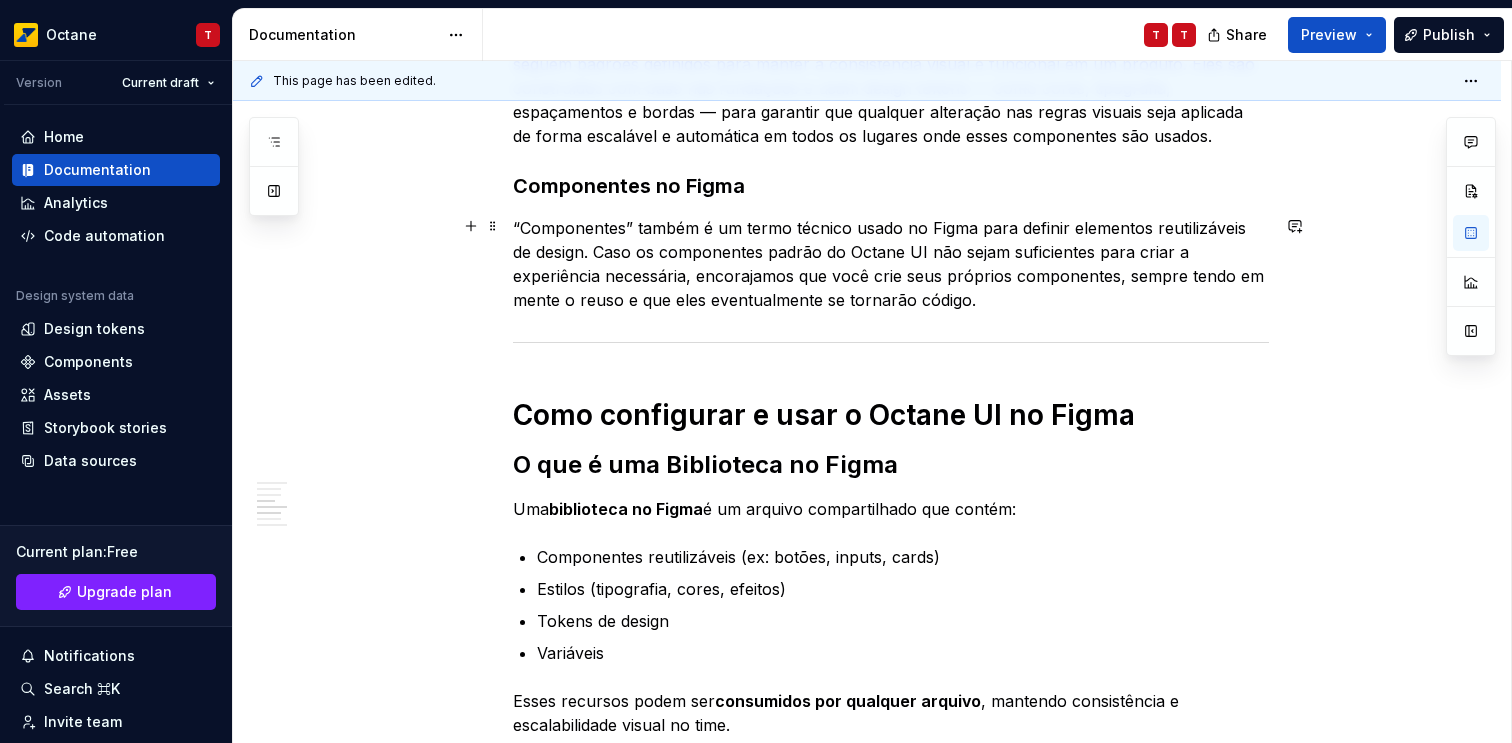 click on "“Componentes” também é um termo técnico usado no Figma para definir elementos reutilizáveis de design. Caso os componentes padrão do Octane UI não sejam suficientes para criar a experiência necessária, encorajamos que você crie seus próprios componentes, sempre tendo em mente o reuso e que eles eventualmente se tornarão código." at bounding box center [891, 264] 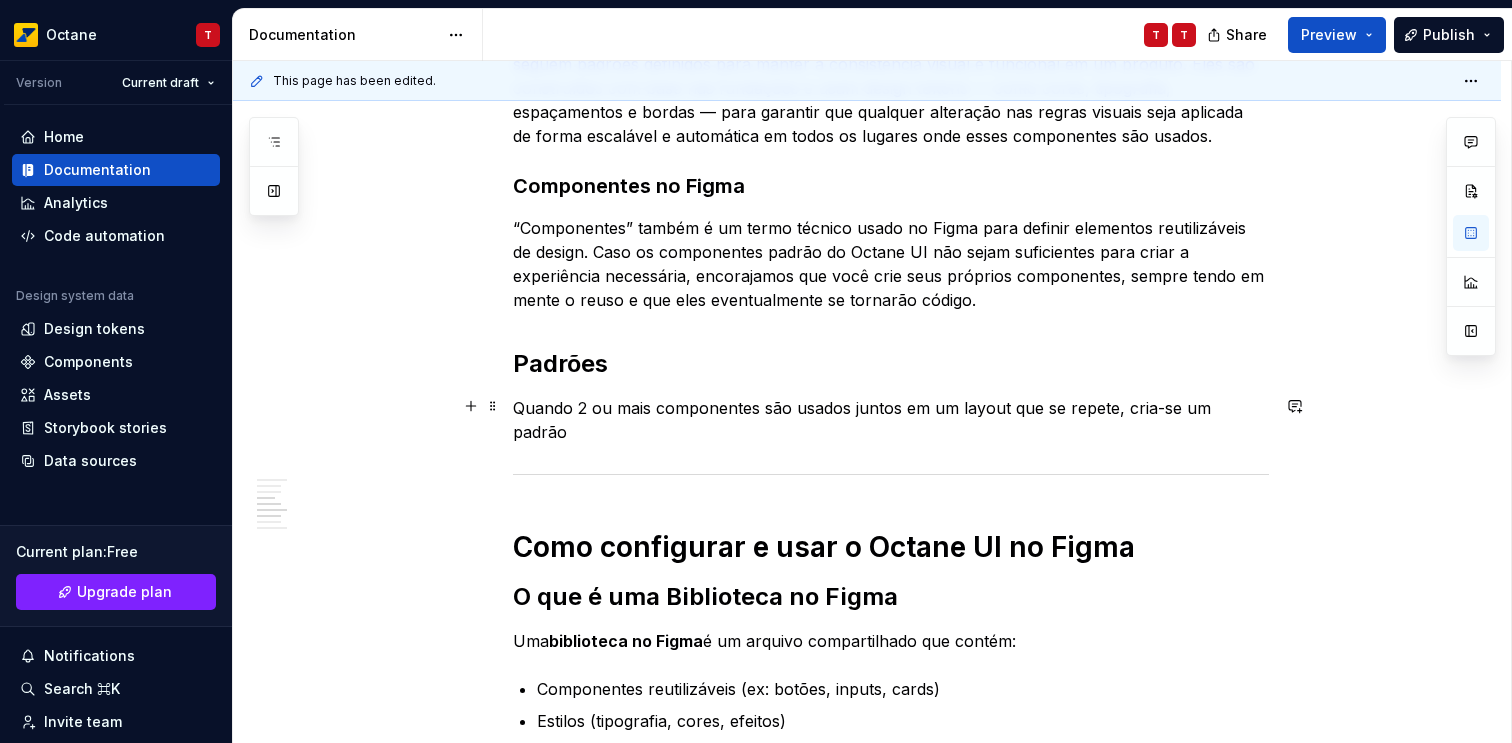 click on "Quando 2 ou mais componentes são usados juntos em um layout que se repete, cria-se um padrão" at bounding box center (891, 420) 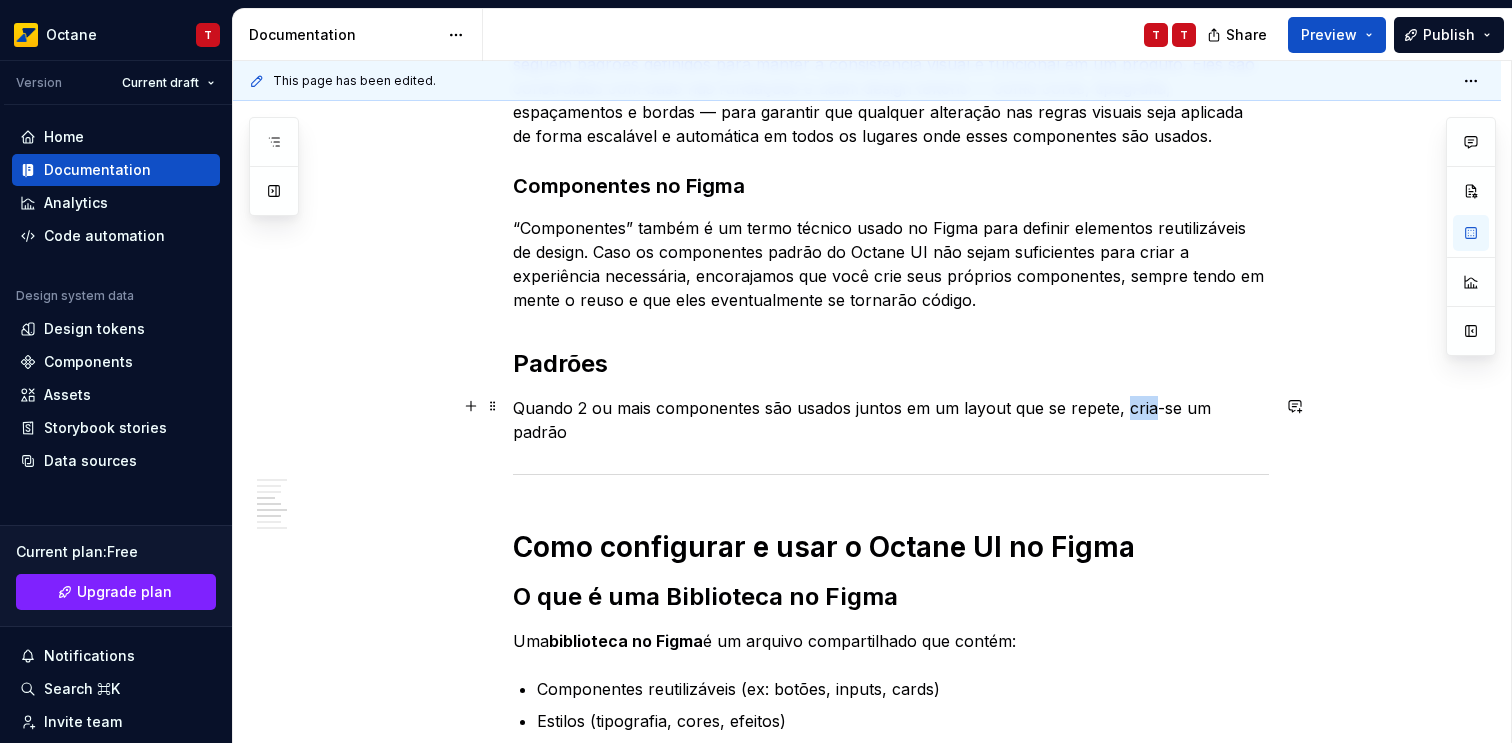 click on "Quando 2 ou mais componentes são usados juntos em um layout que se repete, cria-se um padrão" at bounding box center (891, 420) 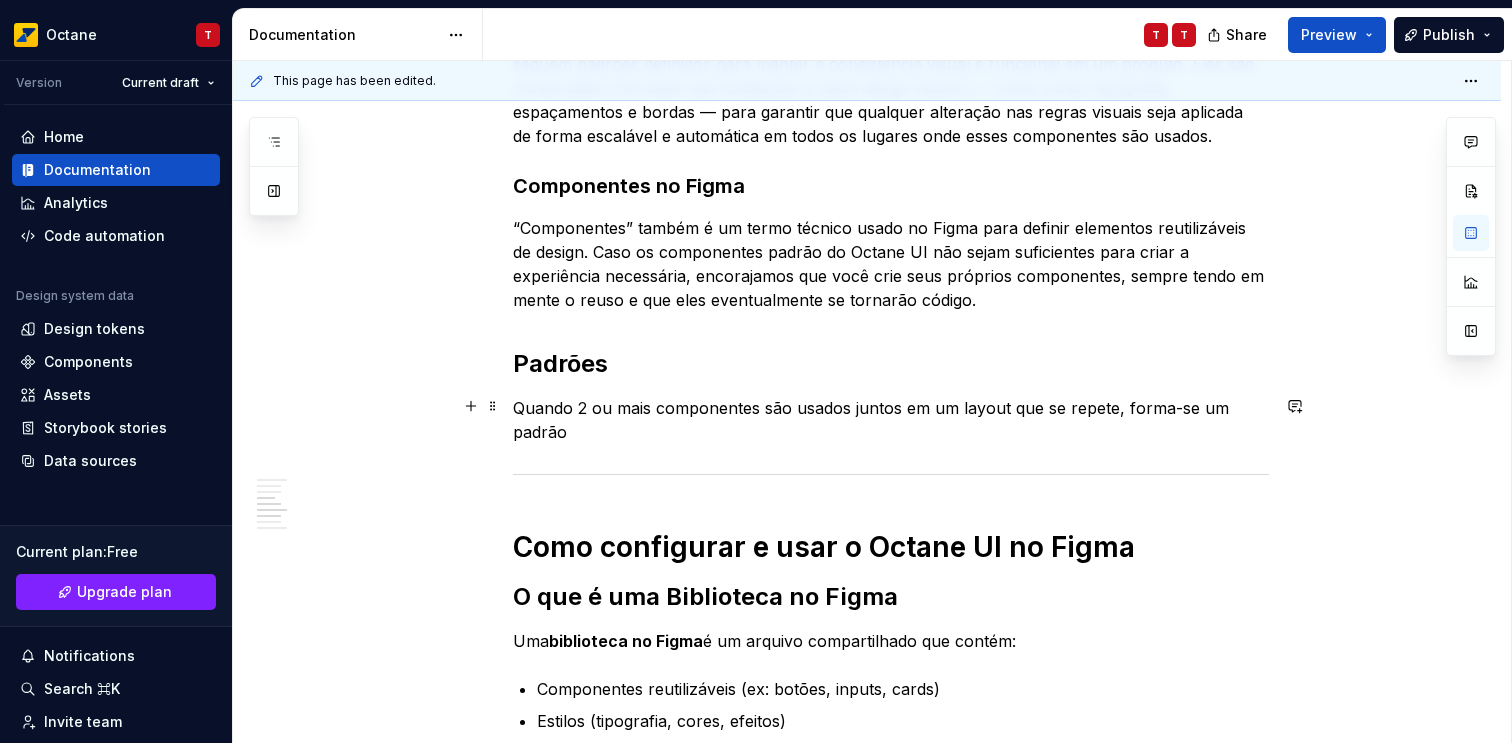 click on "Quando 2 ou mais componentes são usados juntos em um layout que se repete, forma-se um padrão" at bounding box center [891, 420] 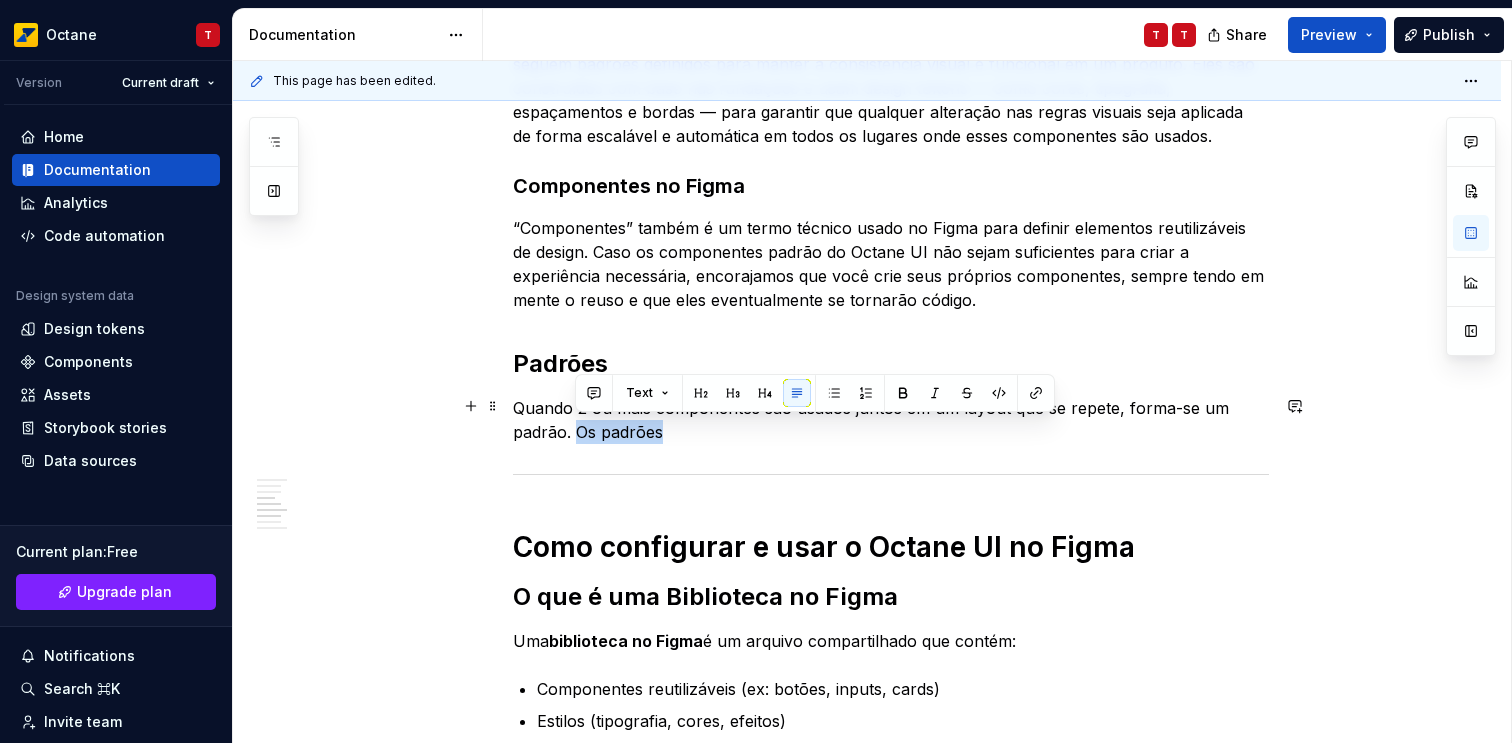 click on "Quando 2 ou mais componentes são usados juntos em um layout que se repete, forma-se um padrão. Os padrões" at bounding box center [891, 420] 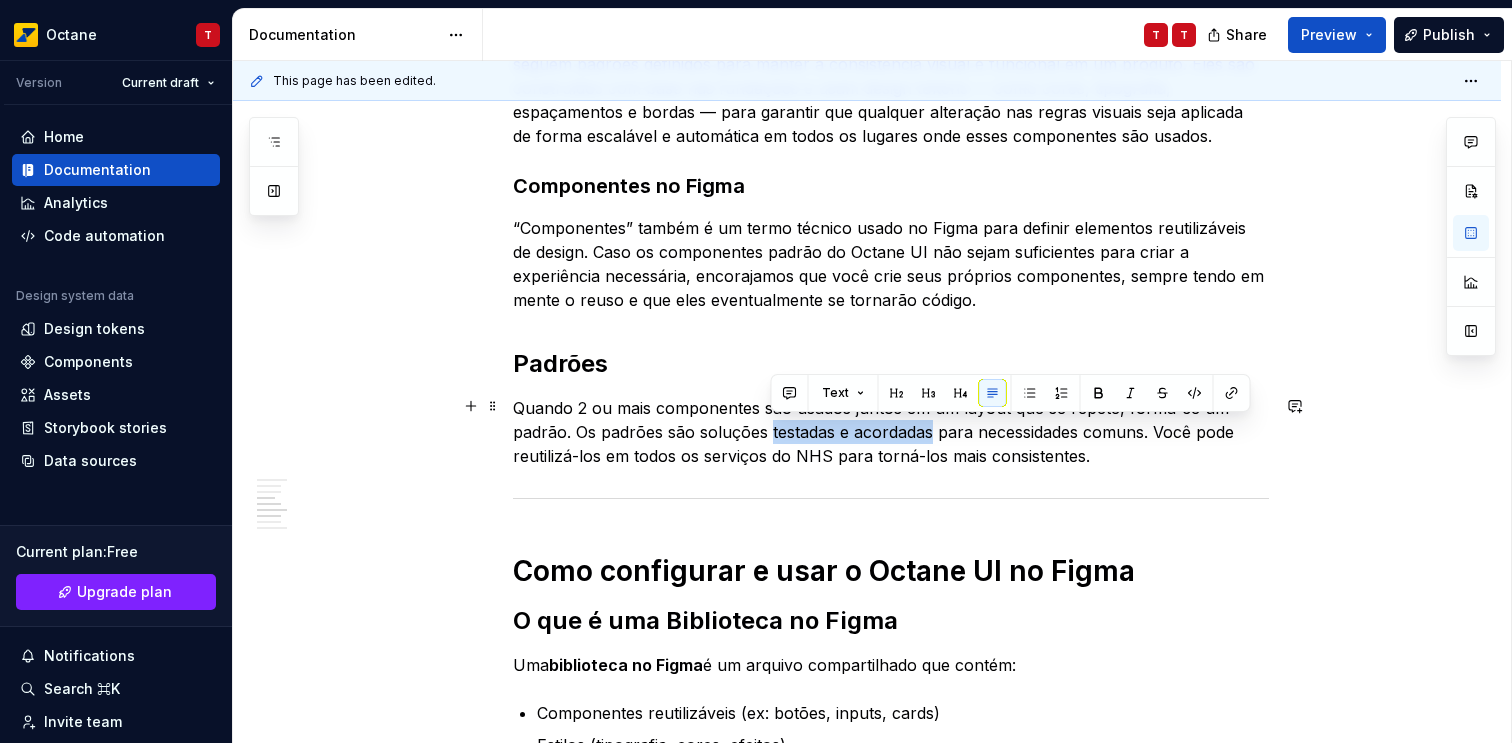 drag, startPoint x: 769, startPoint y: 428, endPoint x: 930, endPoint y: 435, distance: 161.1521 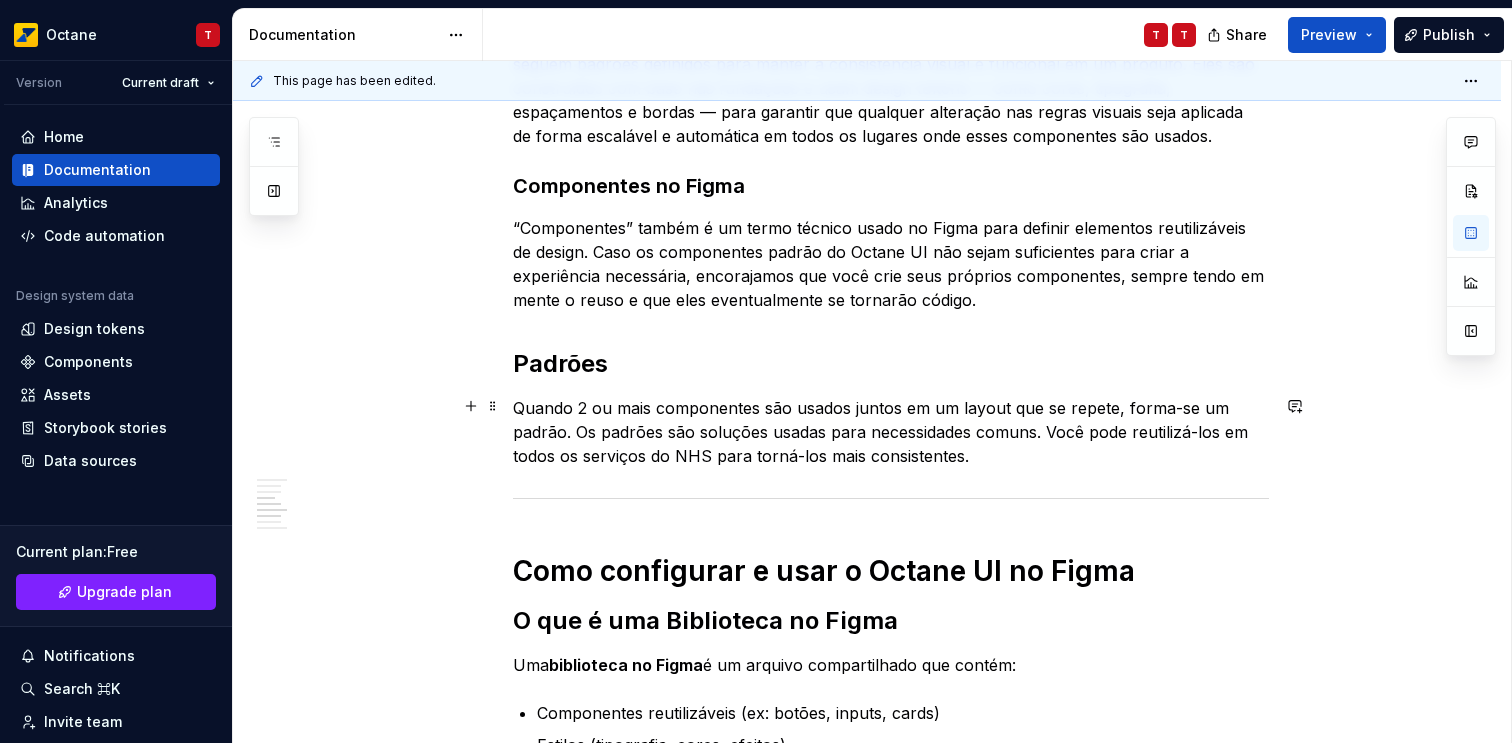 click on "Quando 2 ou mais componentes são usados juntos em um layout que se repete, forma-se um padrão. Os padrões são soluções usadas para necessidades comuns. Você pode reutilizá-los em todos os serviços do NHS para torná-los mais consistentes." at bounding box center [891, 432] 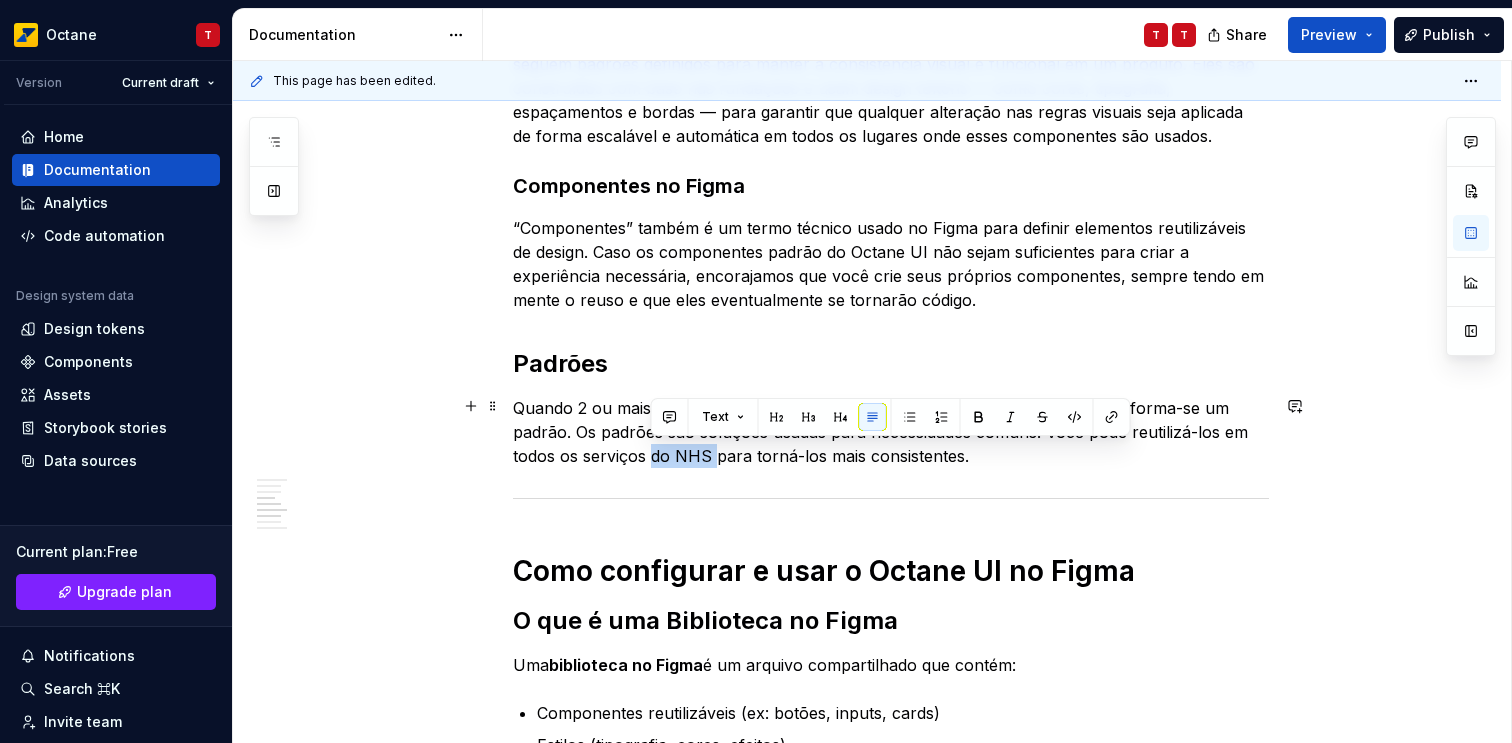drag, startPoint x: 649, startPoint y: 452, endPoint x: 716, endPoint y: 464, distance: 68.06615 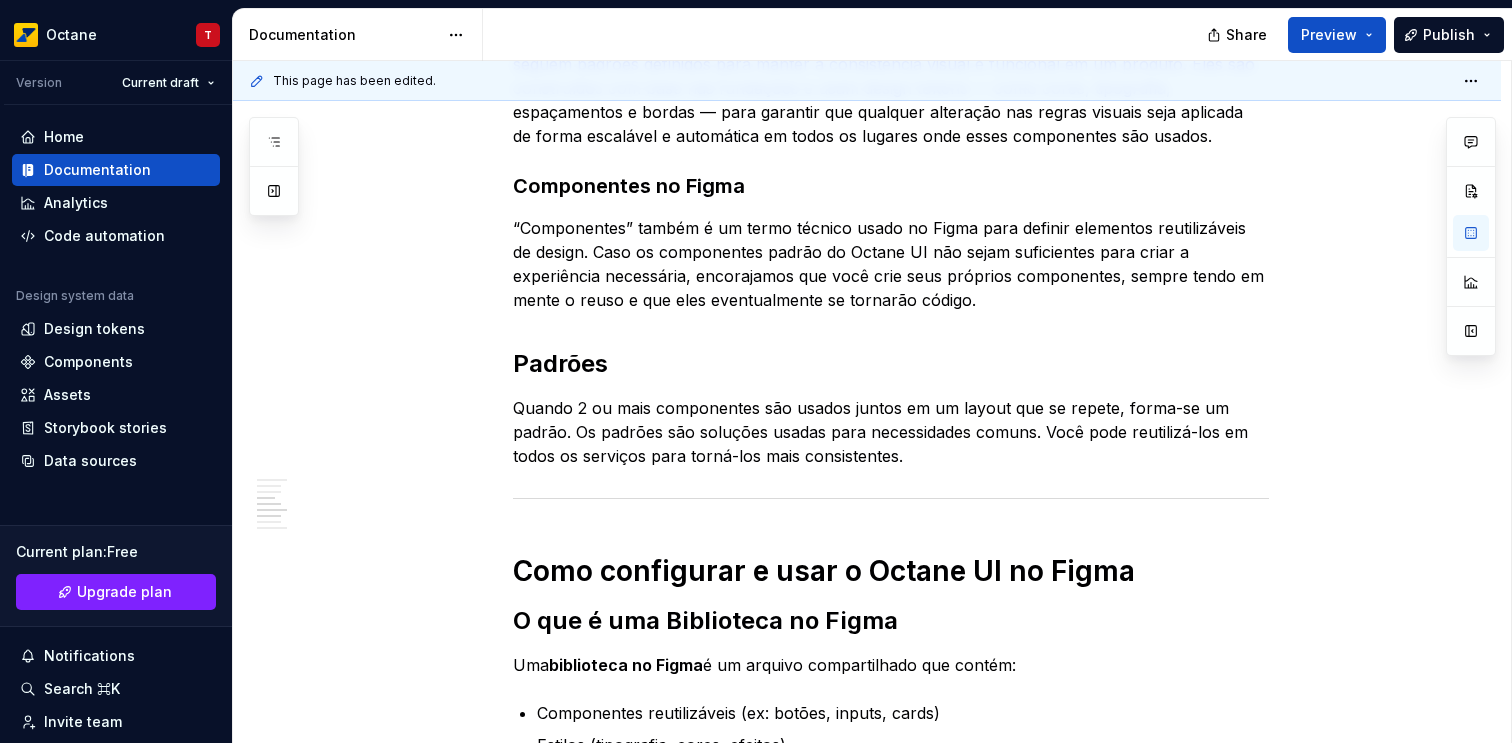 type on "*" 